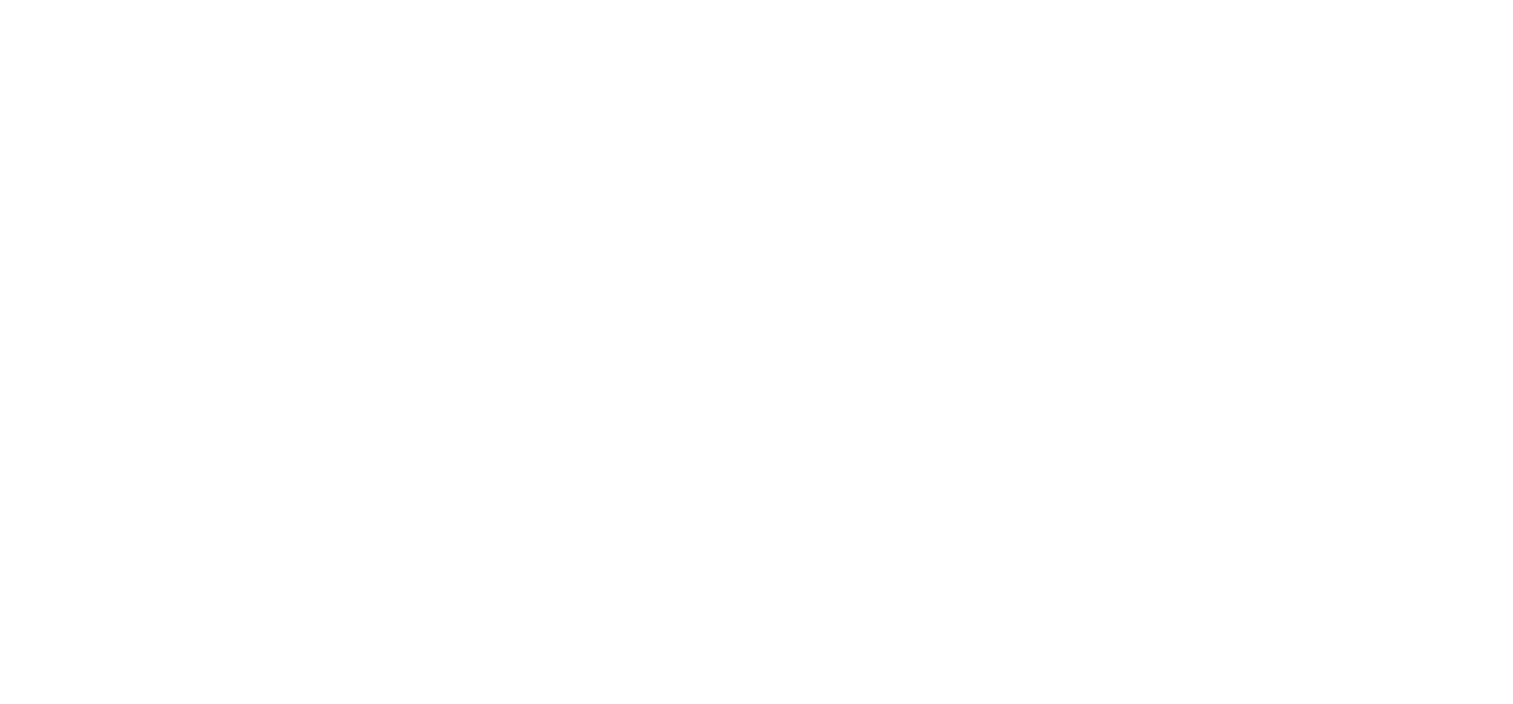 scroll, scrollTop: 0, scrollLeft: 0, axis: both 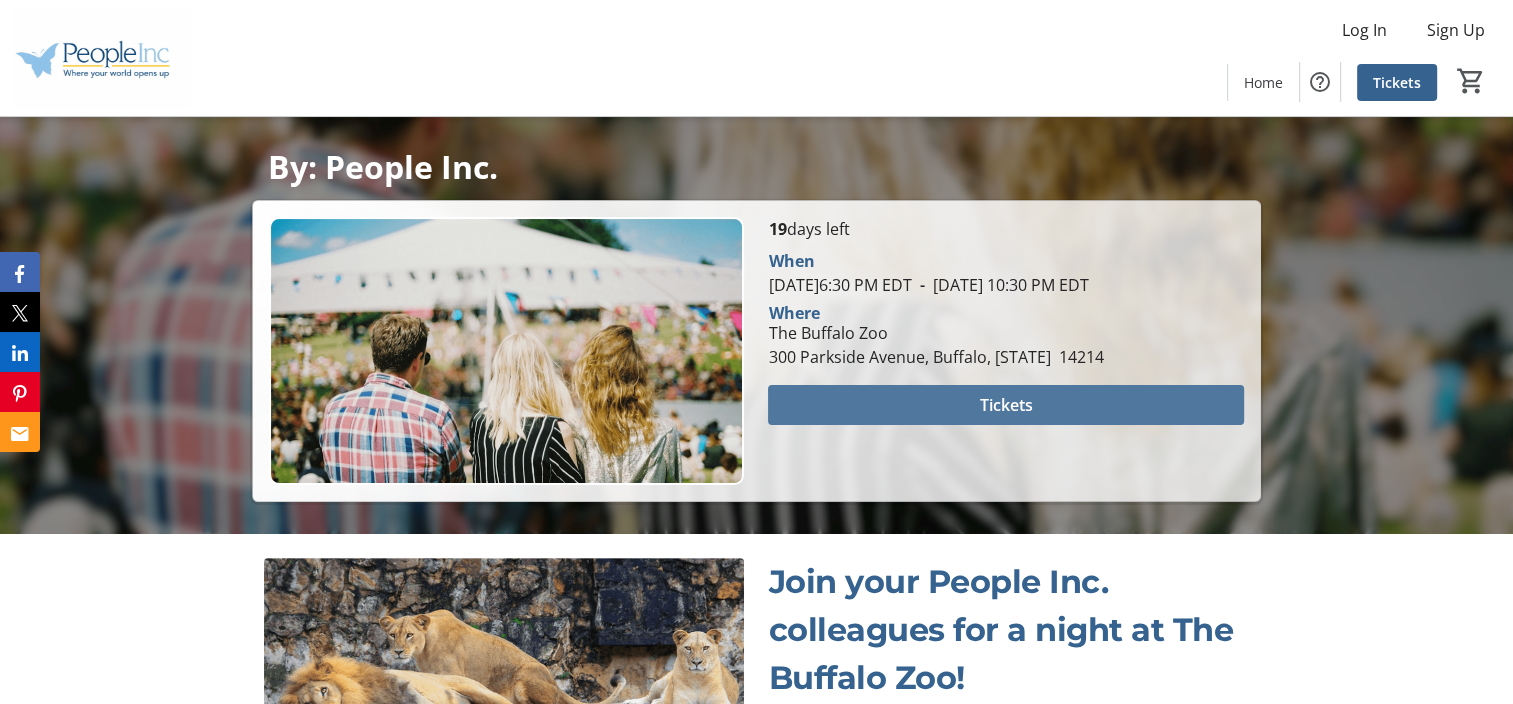 click at bounding box center (1005, 405) 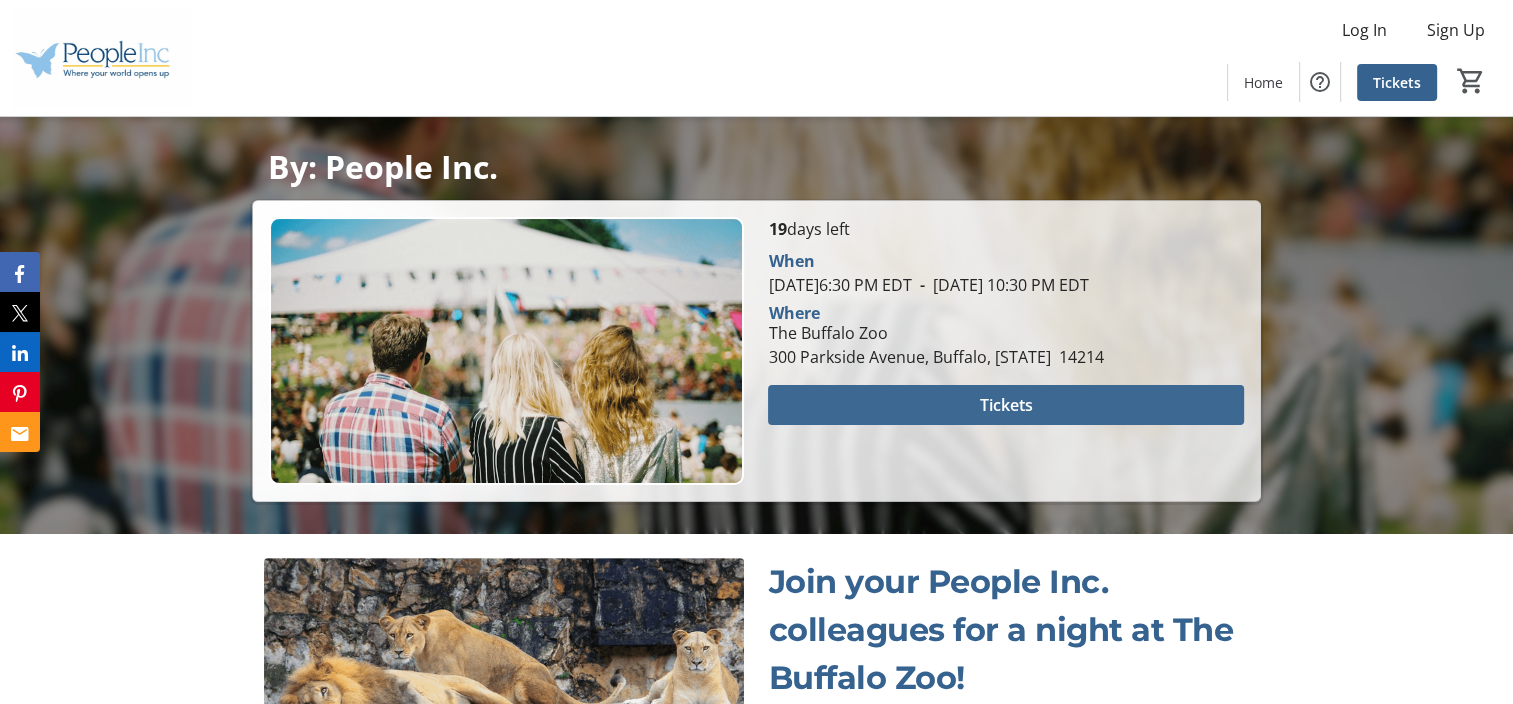 scroll, scrollTop: 0, scrollLeft: 0, axis: both 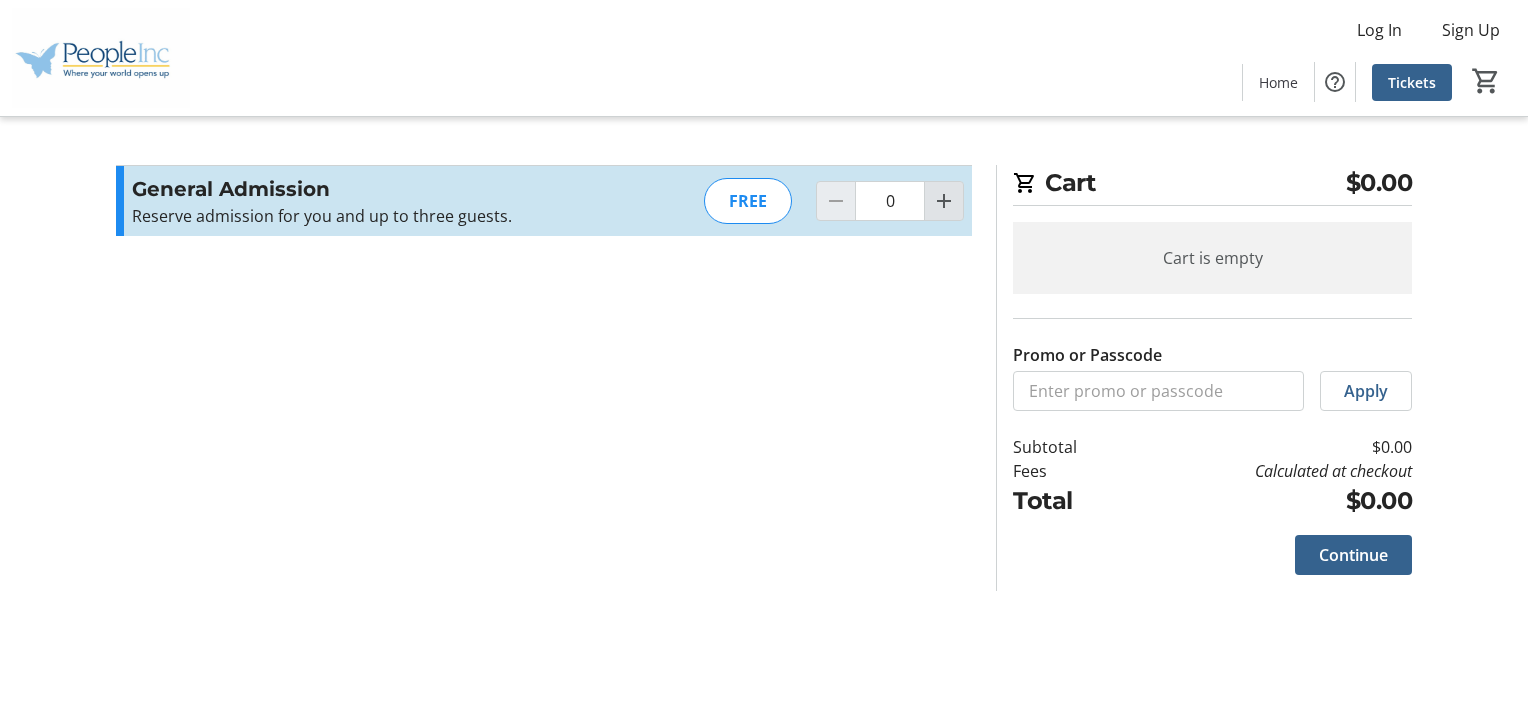 click 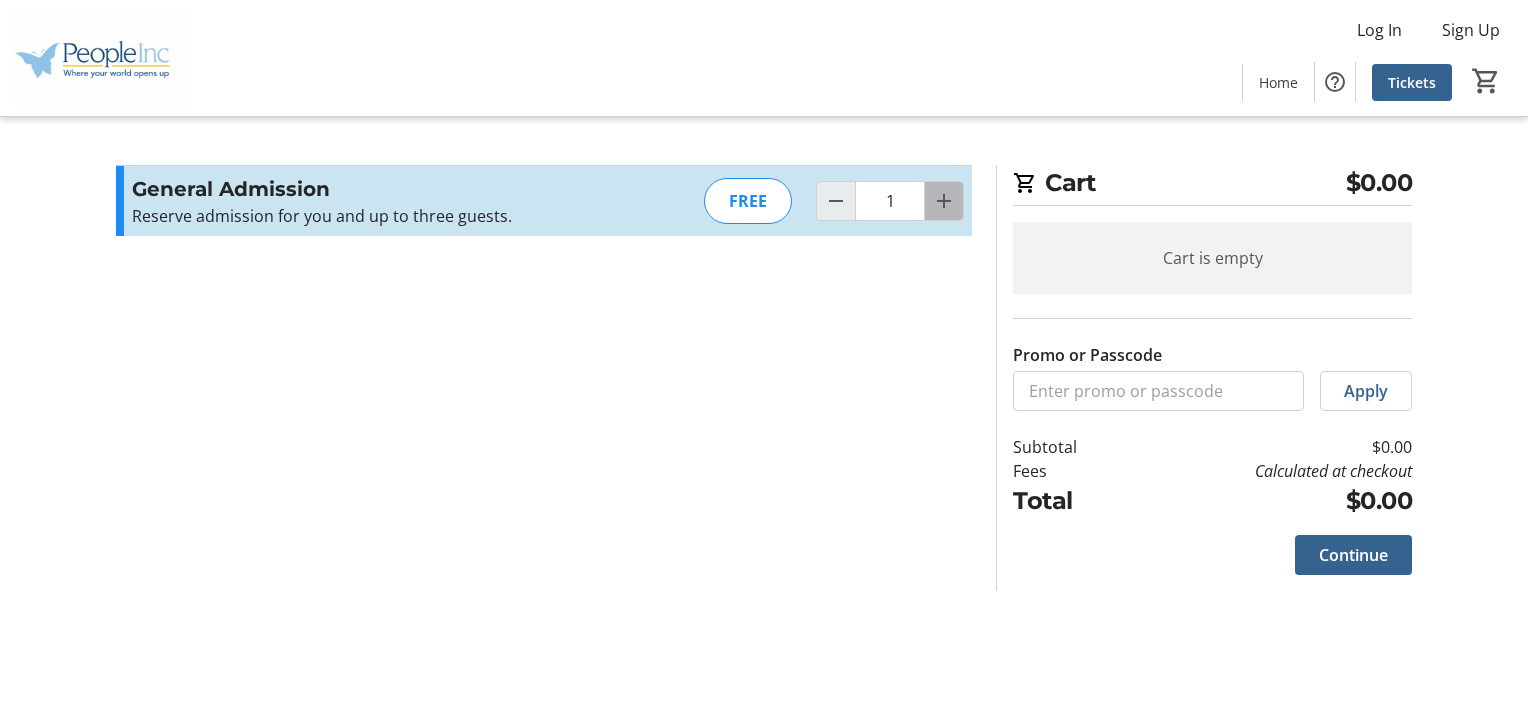 click 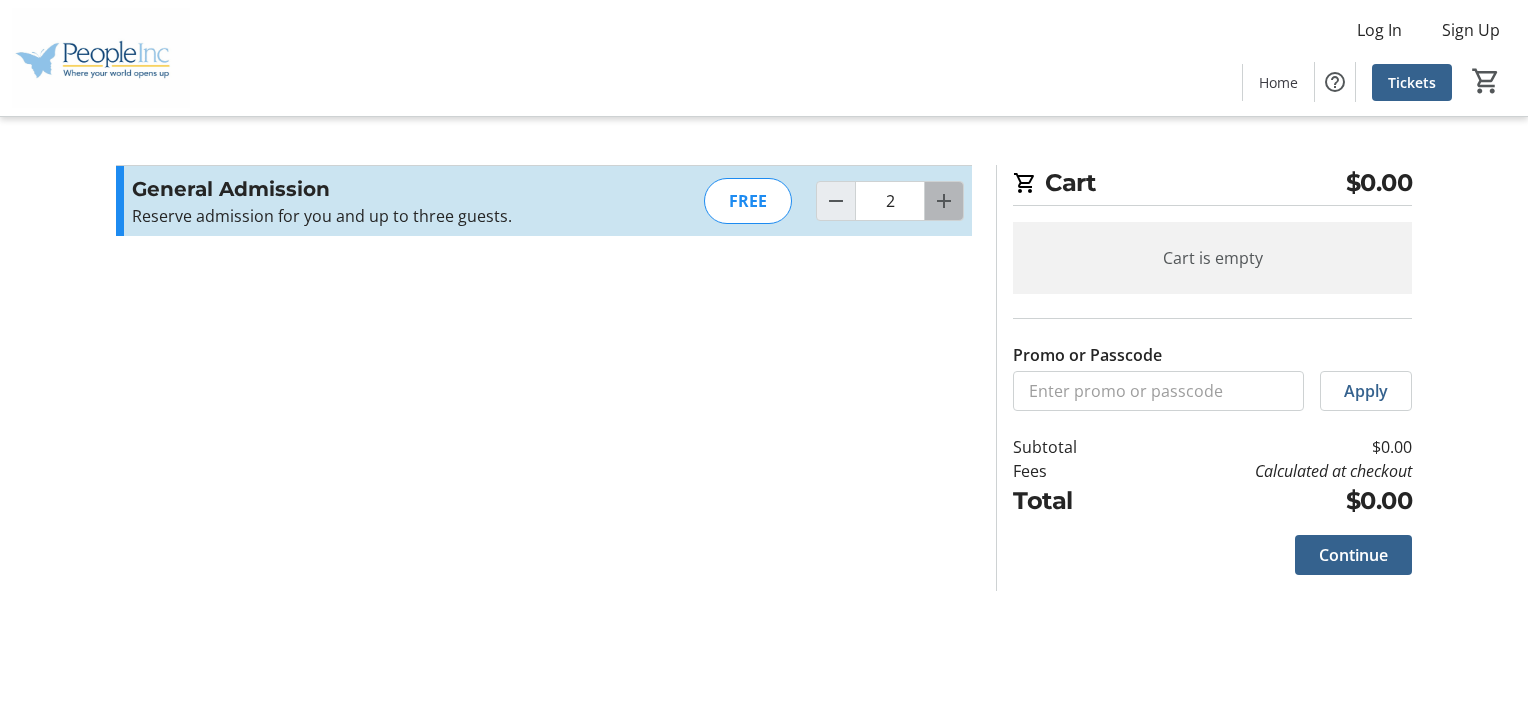 click 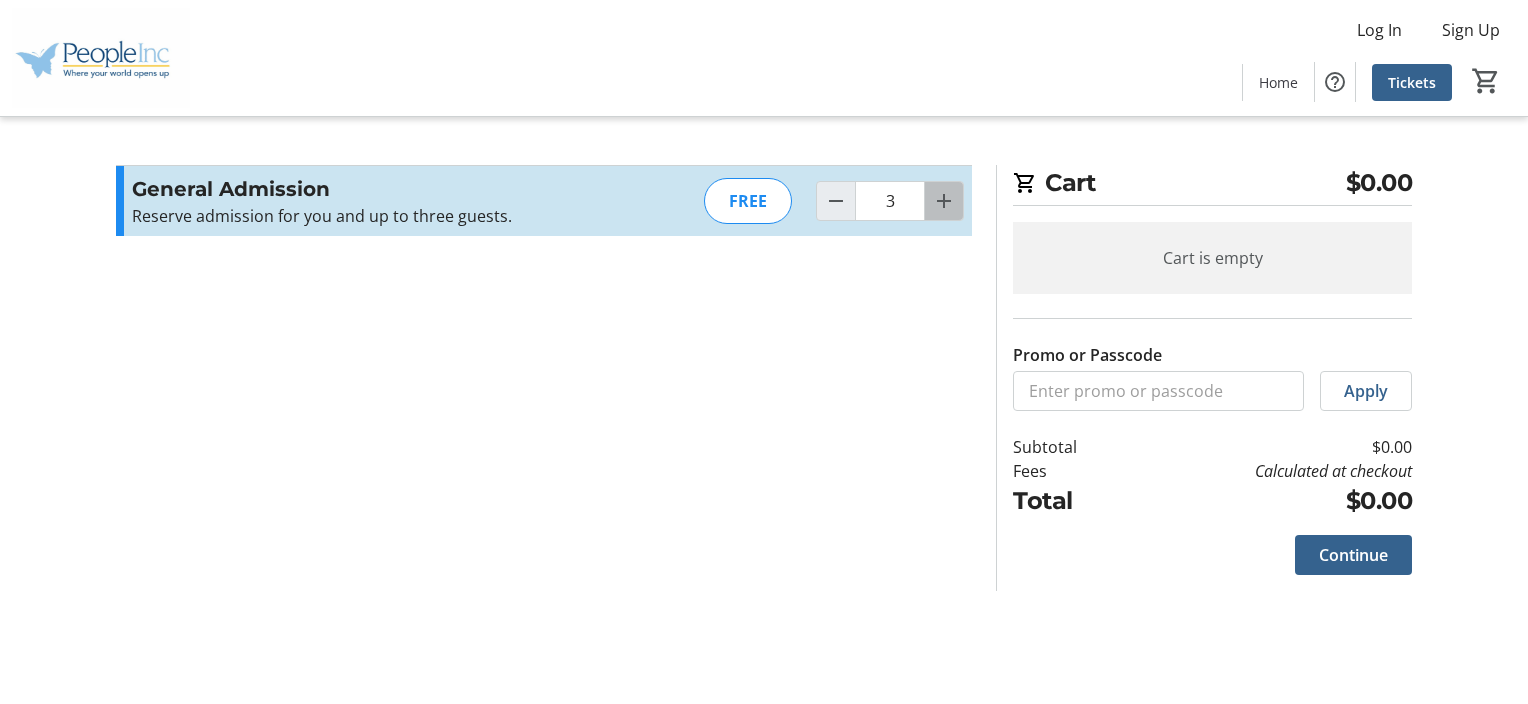 click 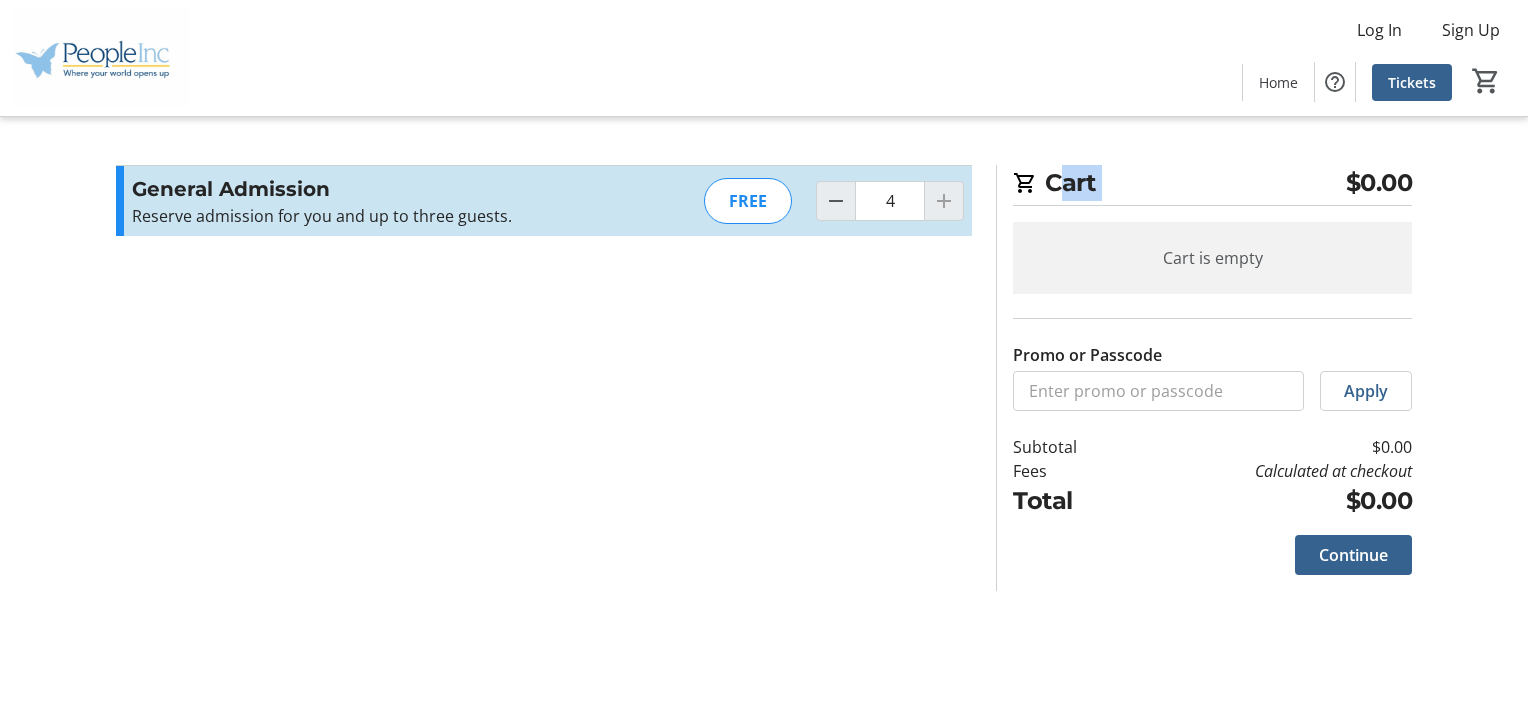 click 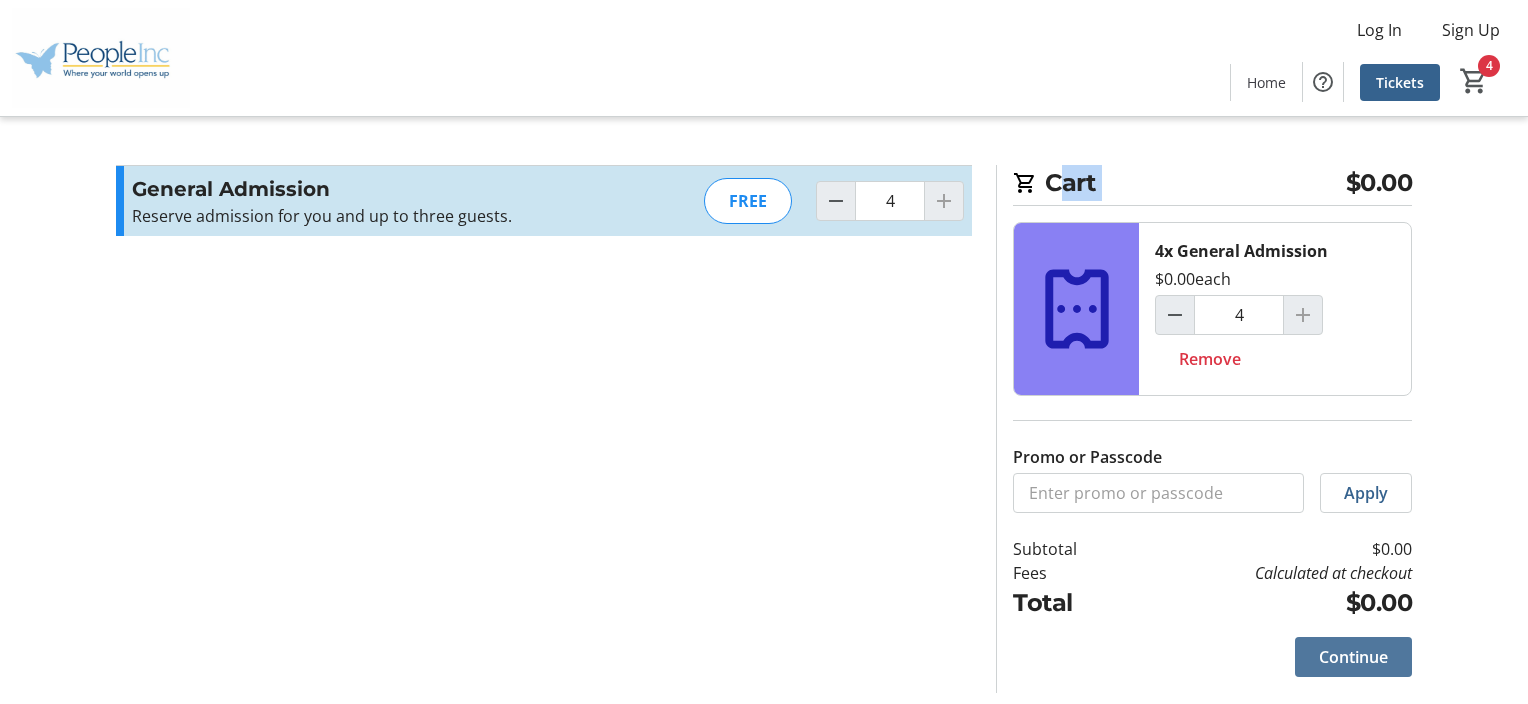 click on "Continue" 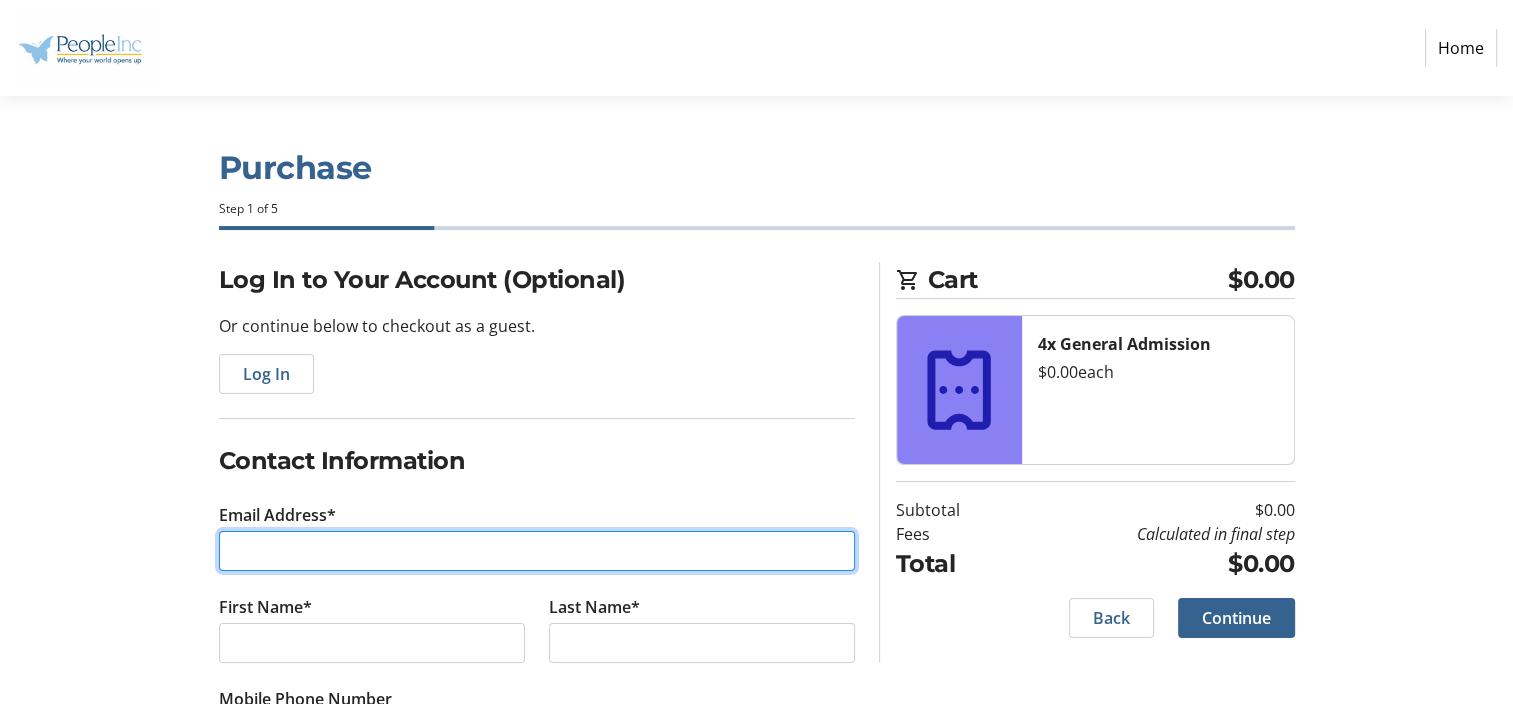click on "Email Address*" at bounding box center (537, 551) 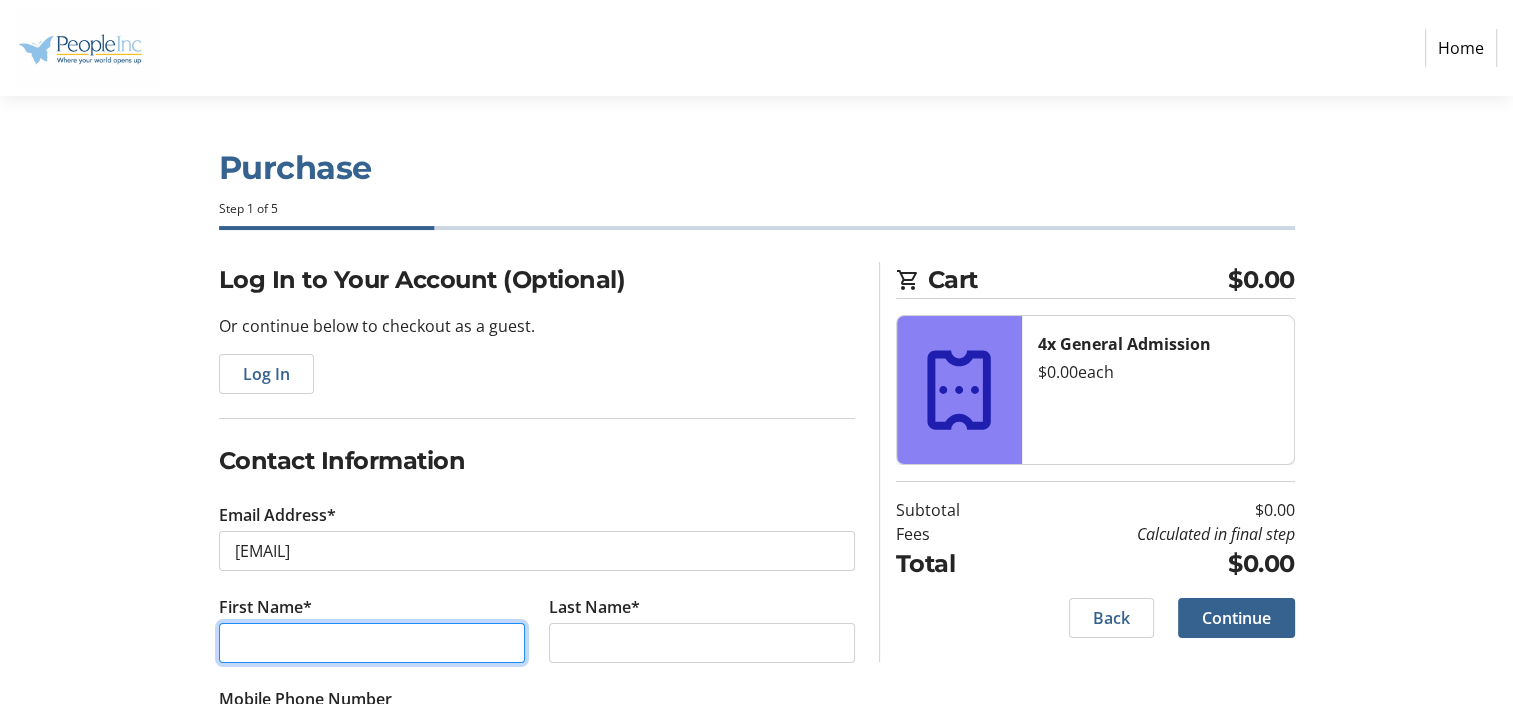 type on "[FIRST]" 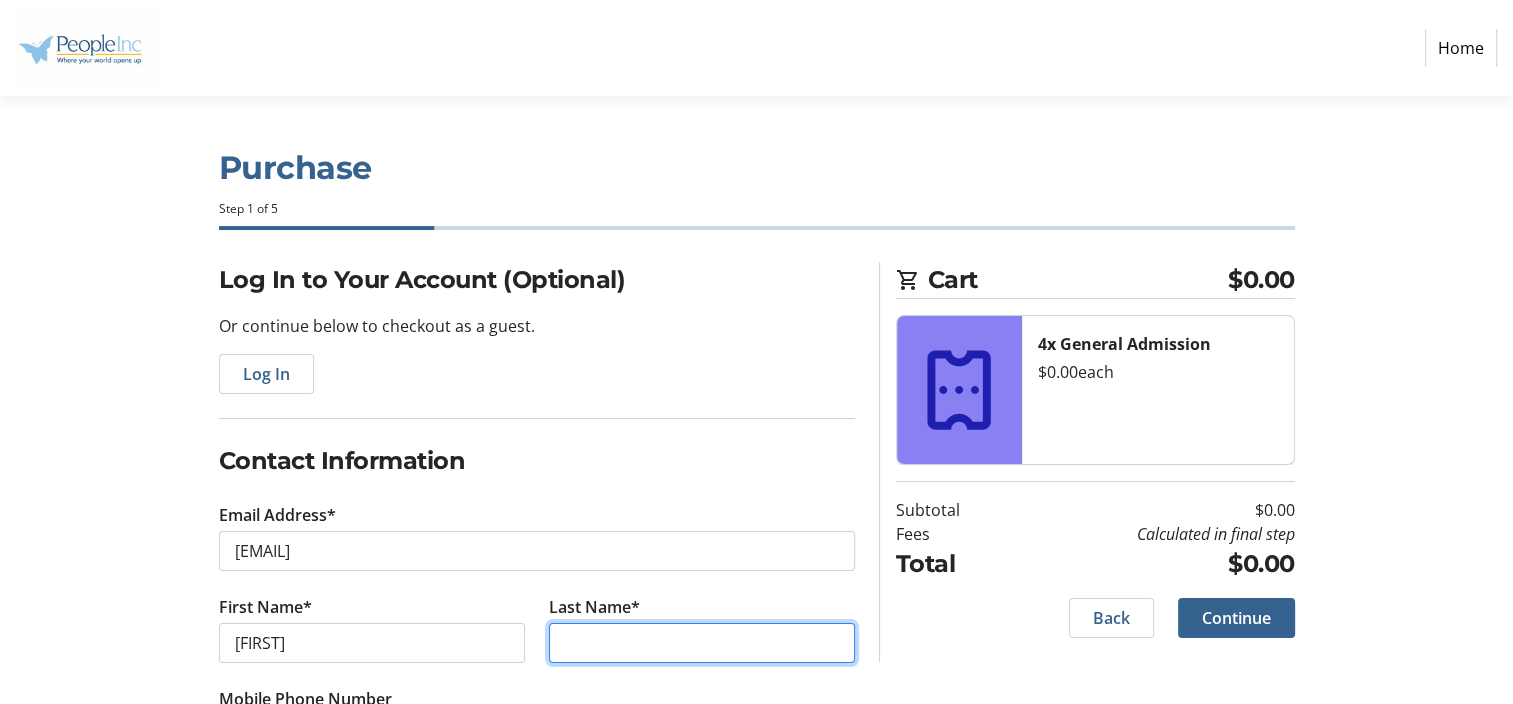 type on "[LAST]" 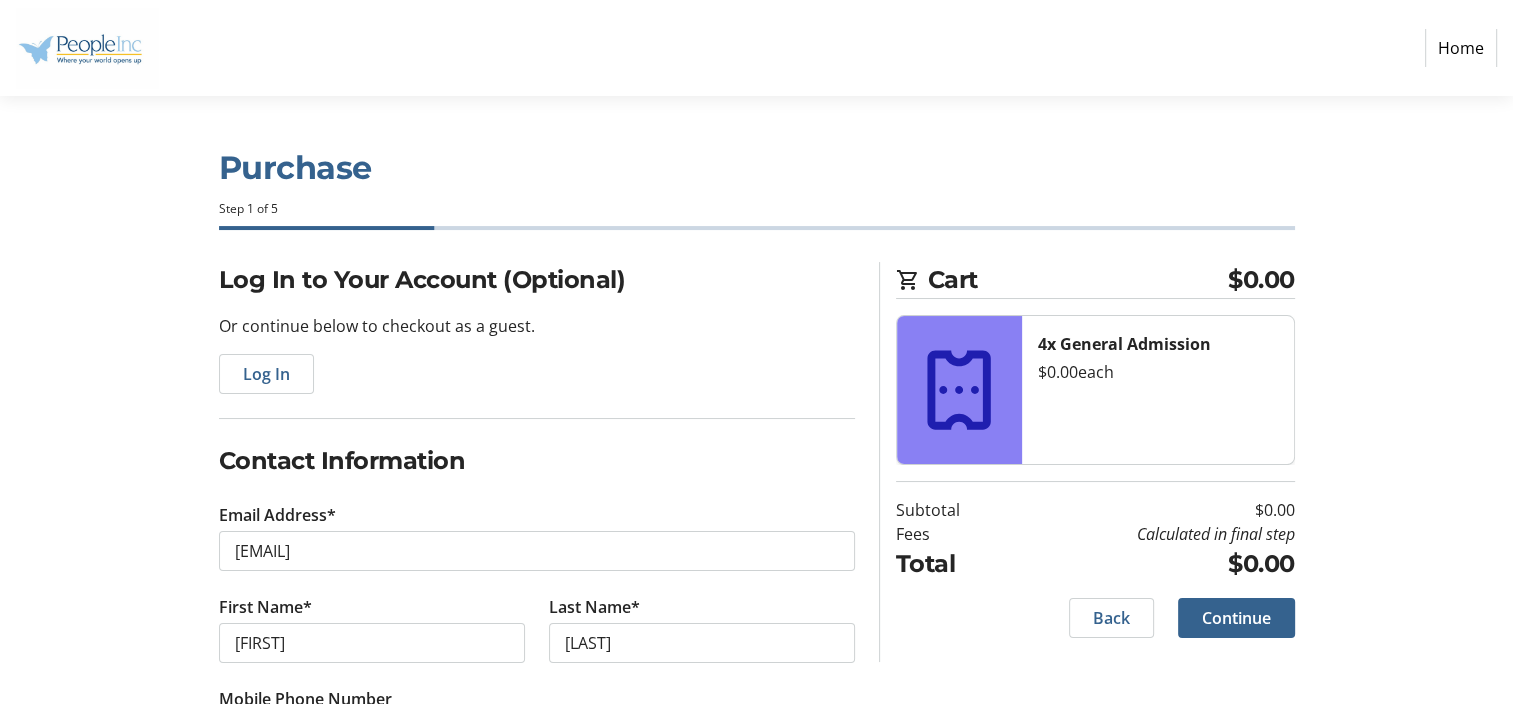 type on "[PHONE]" 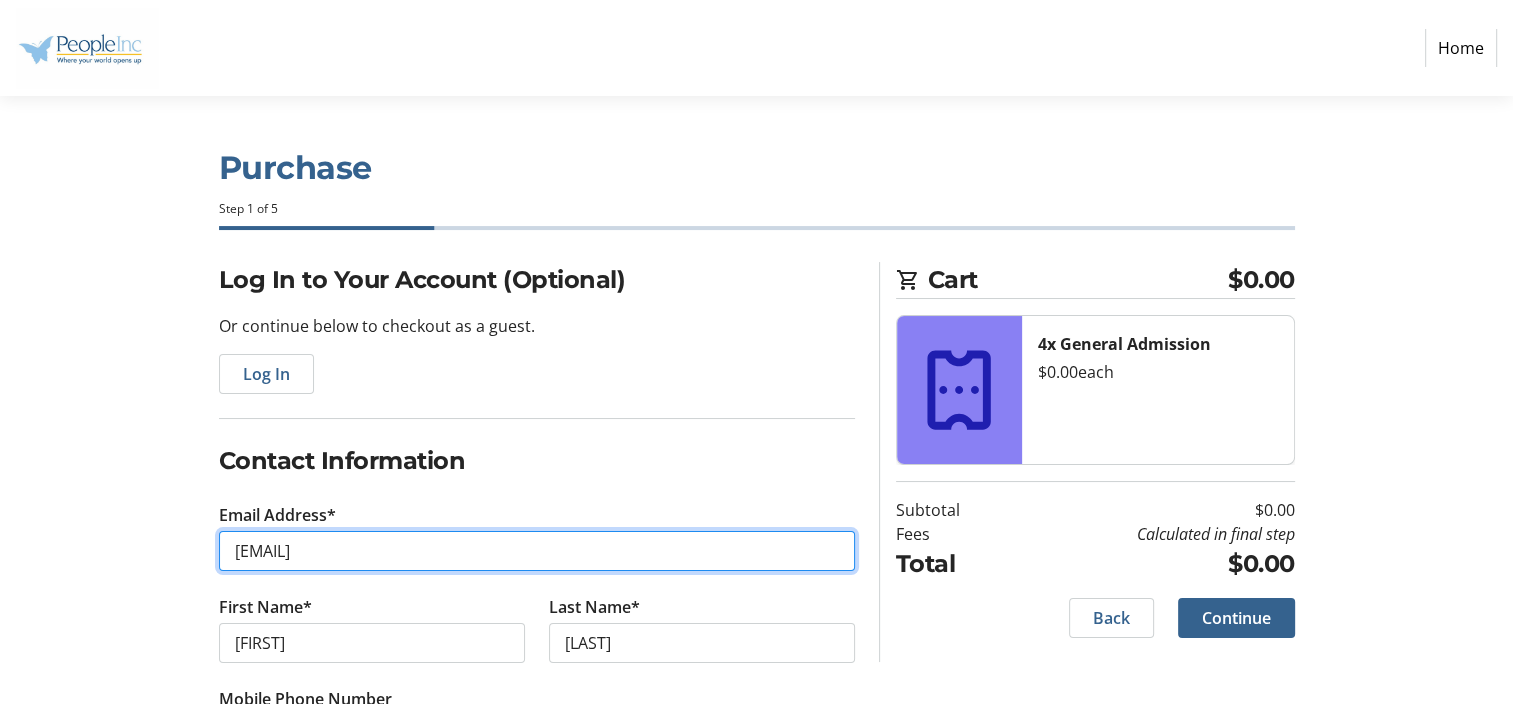 type on "[EMAIL]" 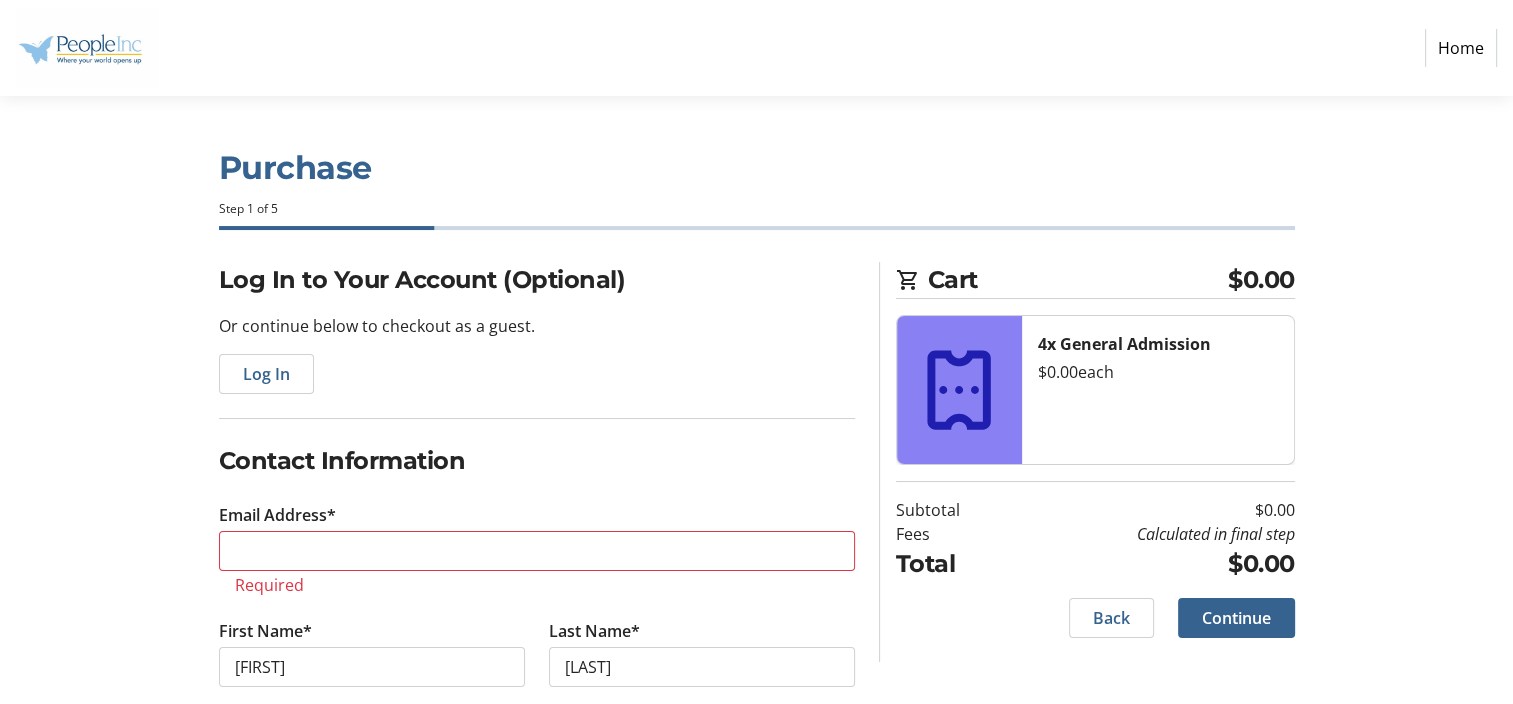 click on "Log In to Your Account (Optional) Or continue below to checkout as a guest.  Log In  Contact Information Email Address* Required First Name* [FIRST] Last Name* [LAST]  Mobile Phone Number  +1 [PHONE] Cart $0.00 4x General Admission  $0.00   each  Subtotal  $0.00  Fees  Calculated in final step  Total  $0.00   Back   Continue" 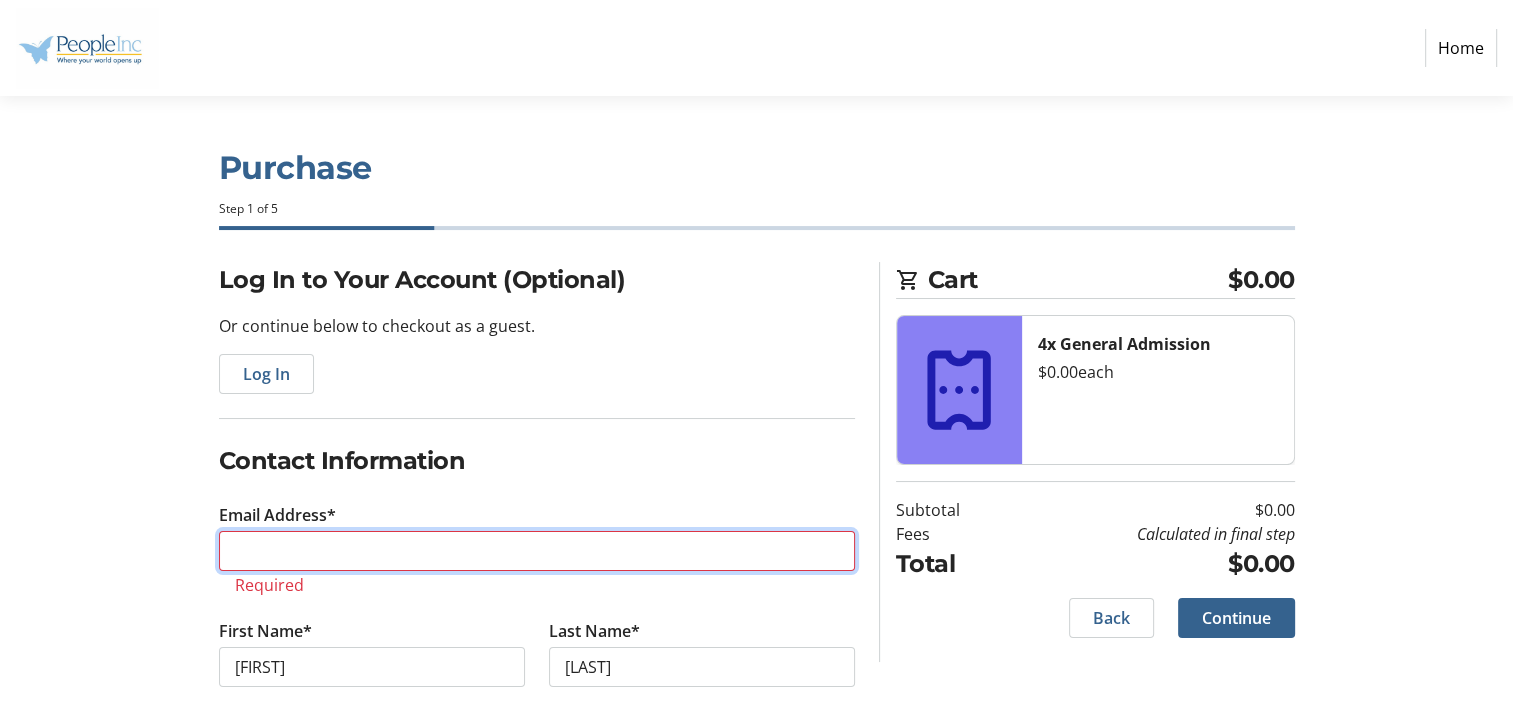 click on "Email Address*" at bounding box center [537, 551] 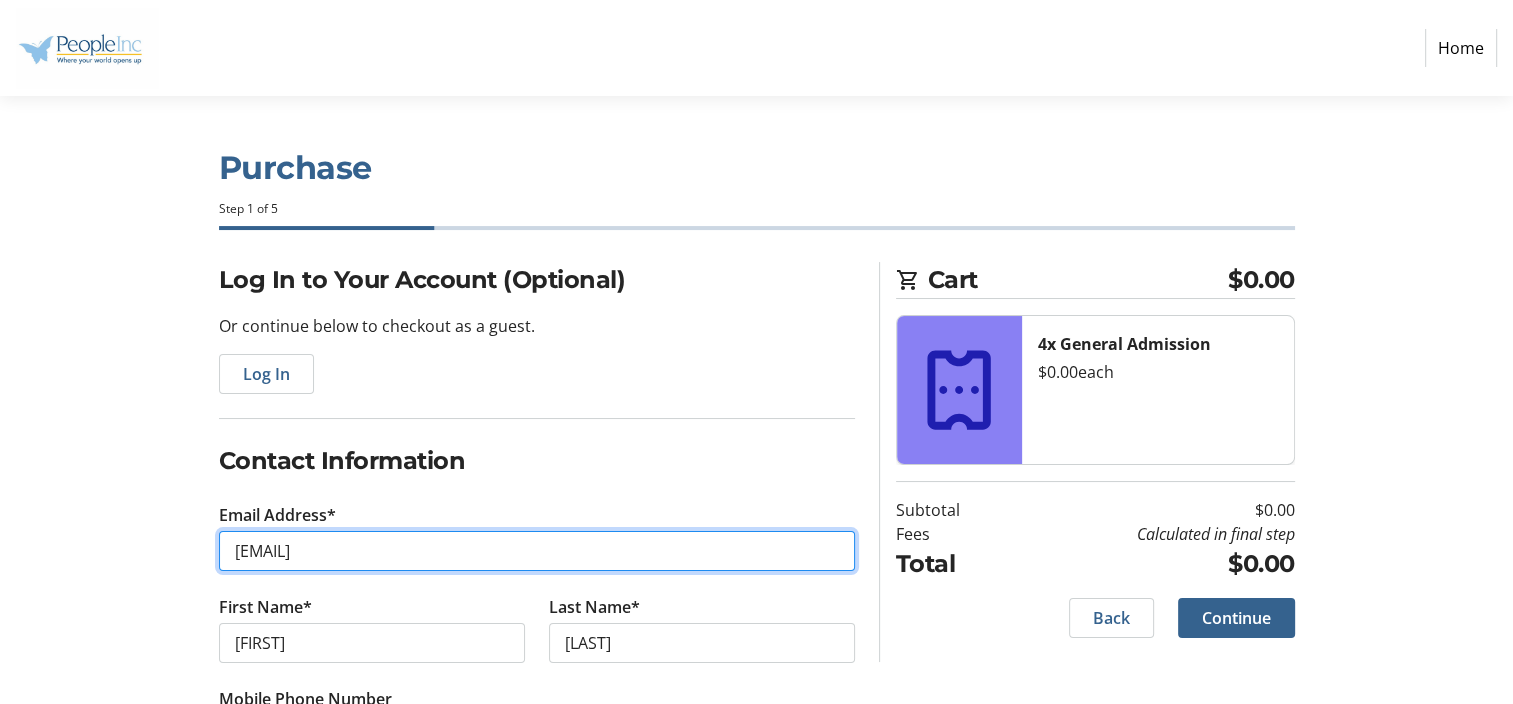 type on "[EMAIL]" 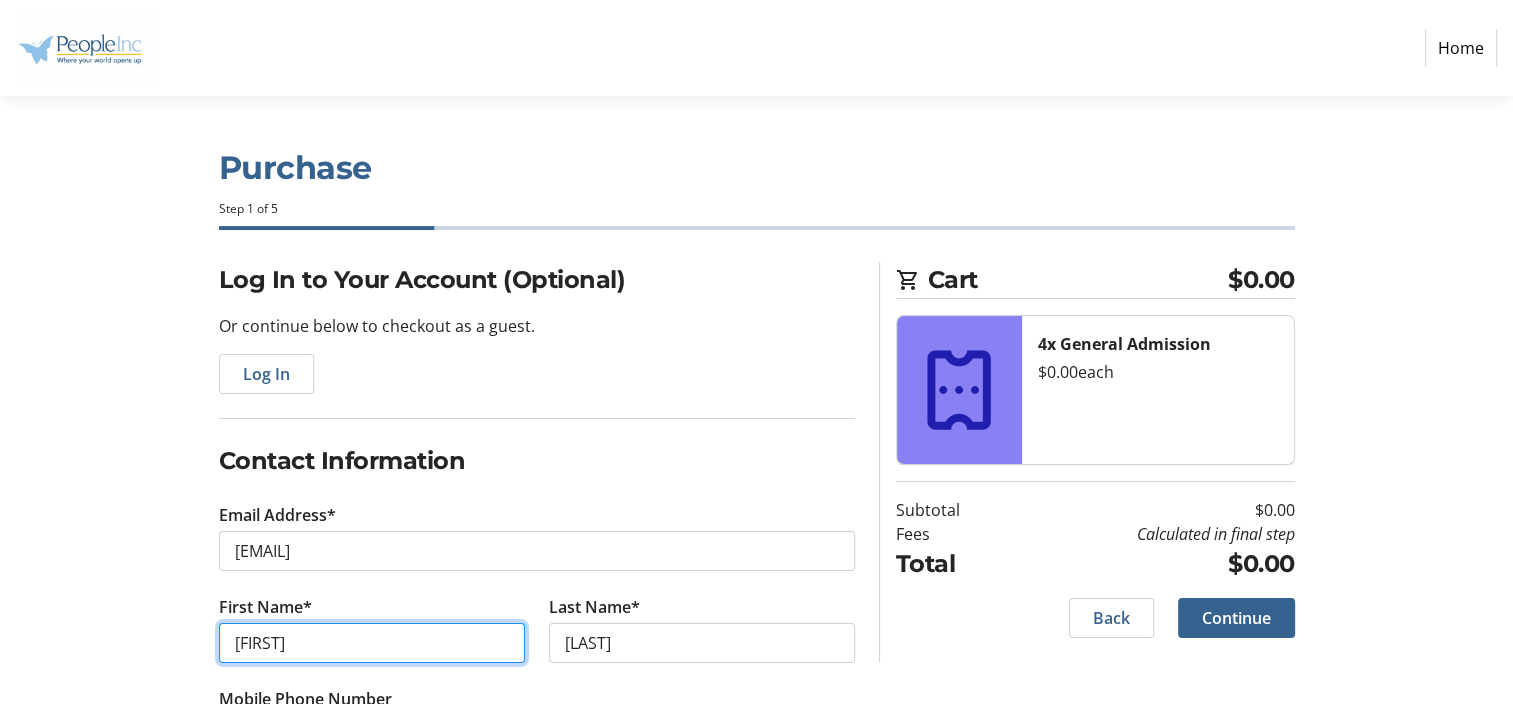 click on "[FIRST]" at bounding box center (372, 643) 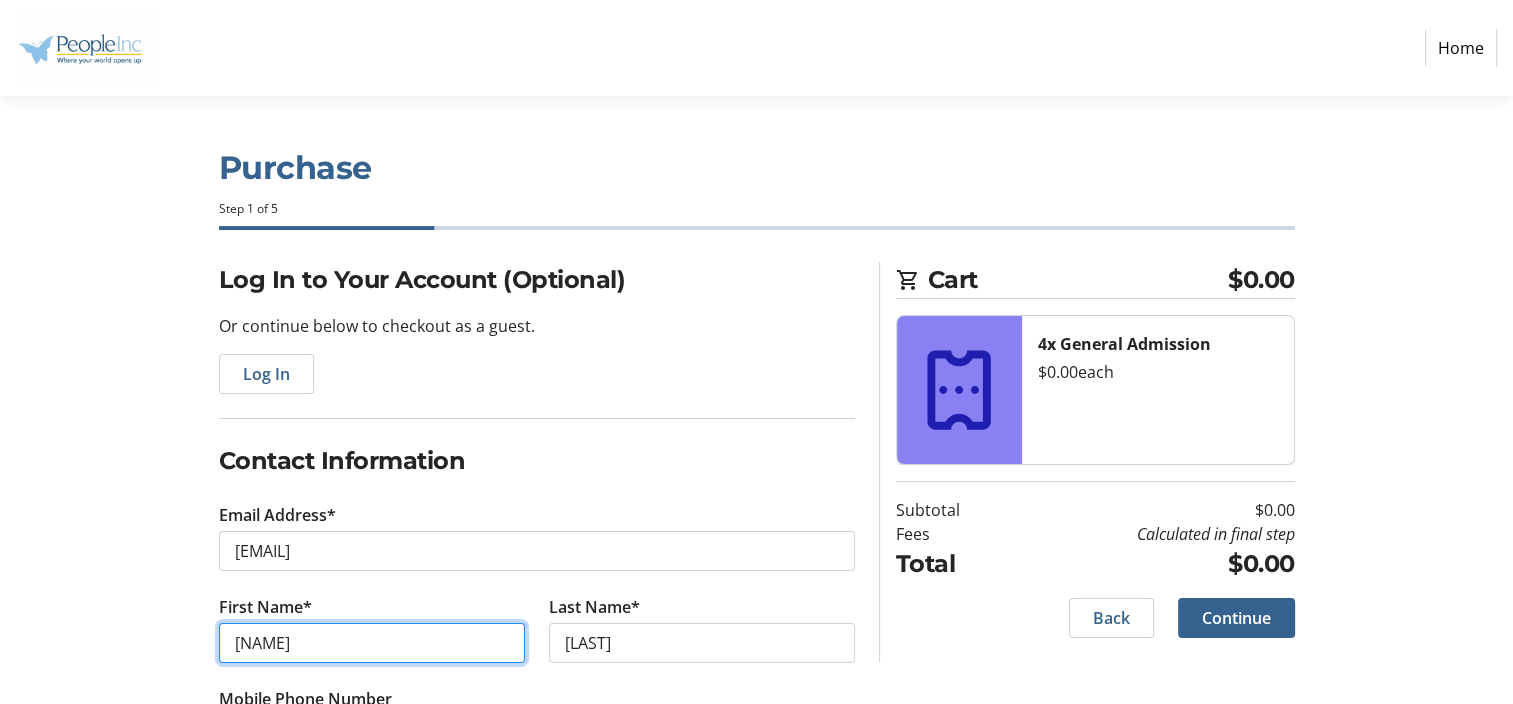 type on "[NAME]" 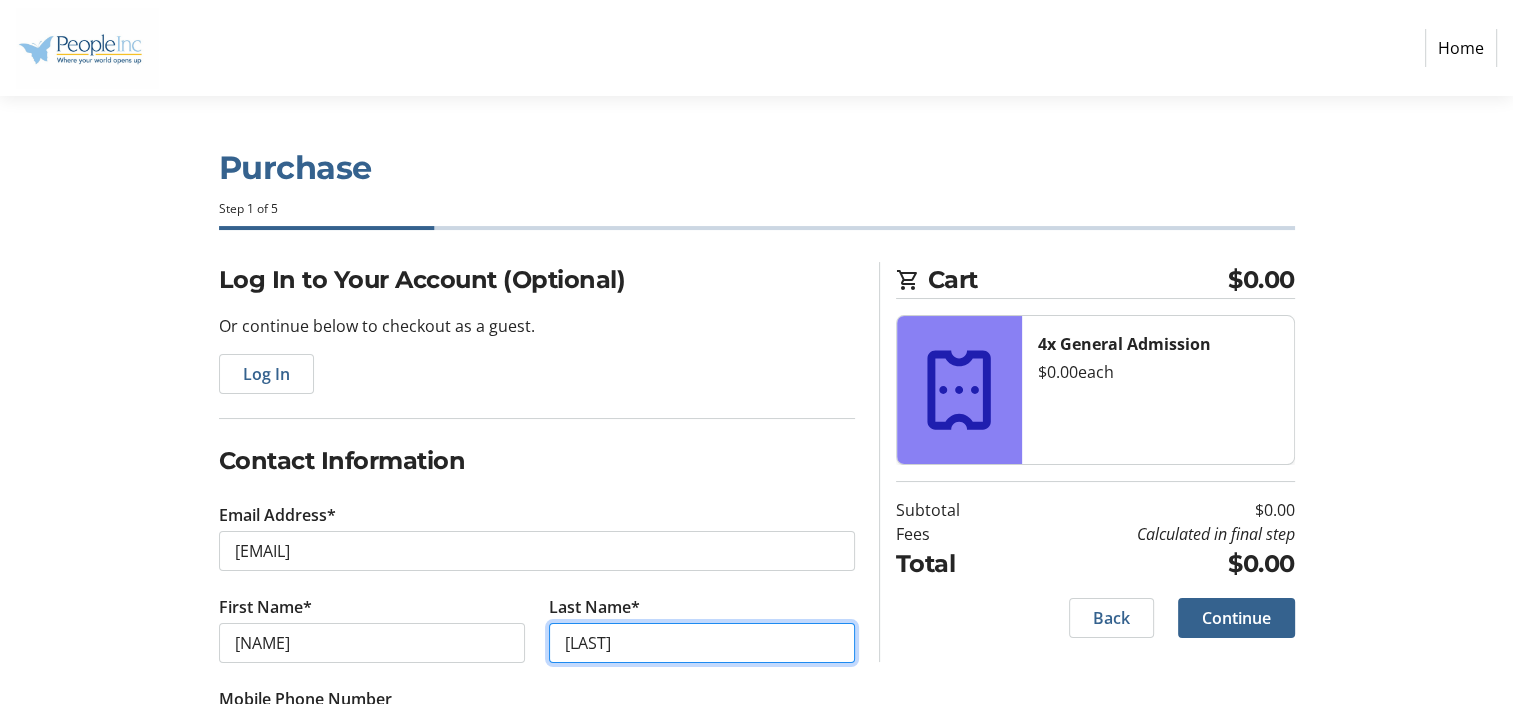 click on "[LAST]" at bounding box center (702, 643) 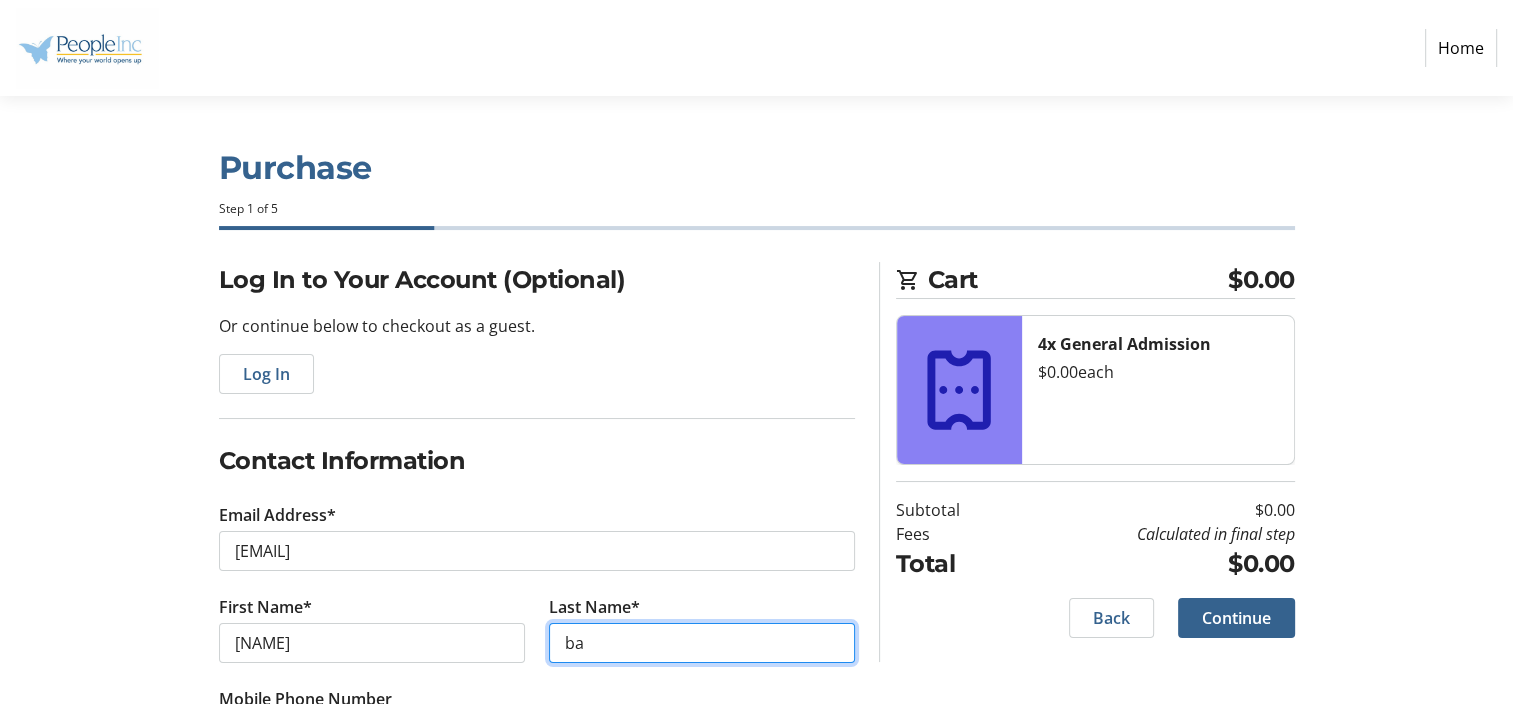 type on "b" 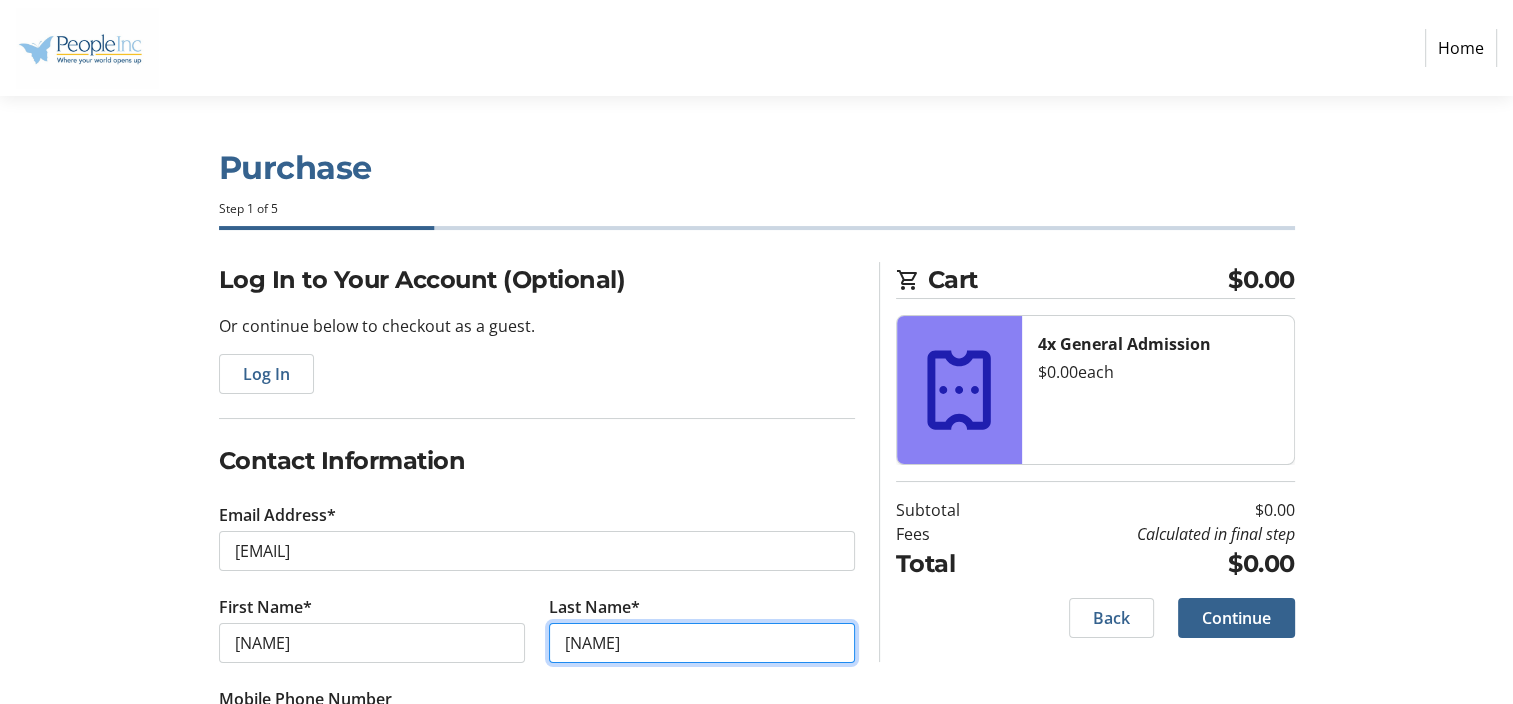 scroll, scrollTop: 97, scrollLeft: 0, axis: vertical 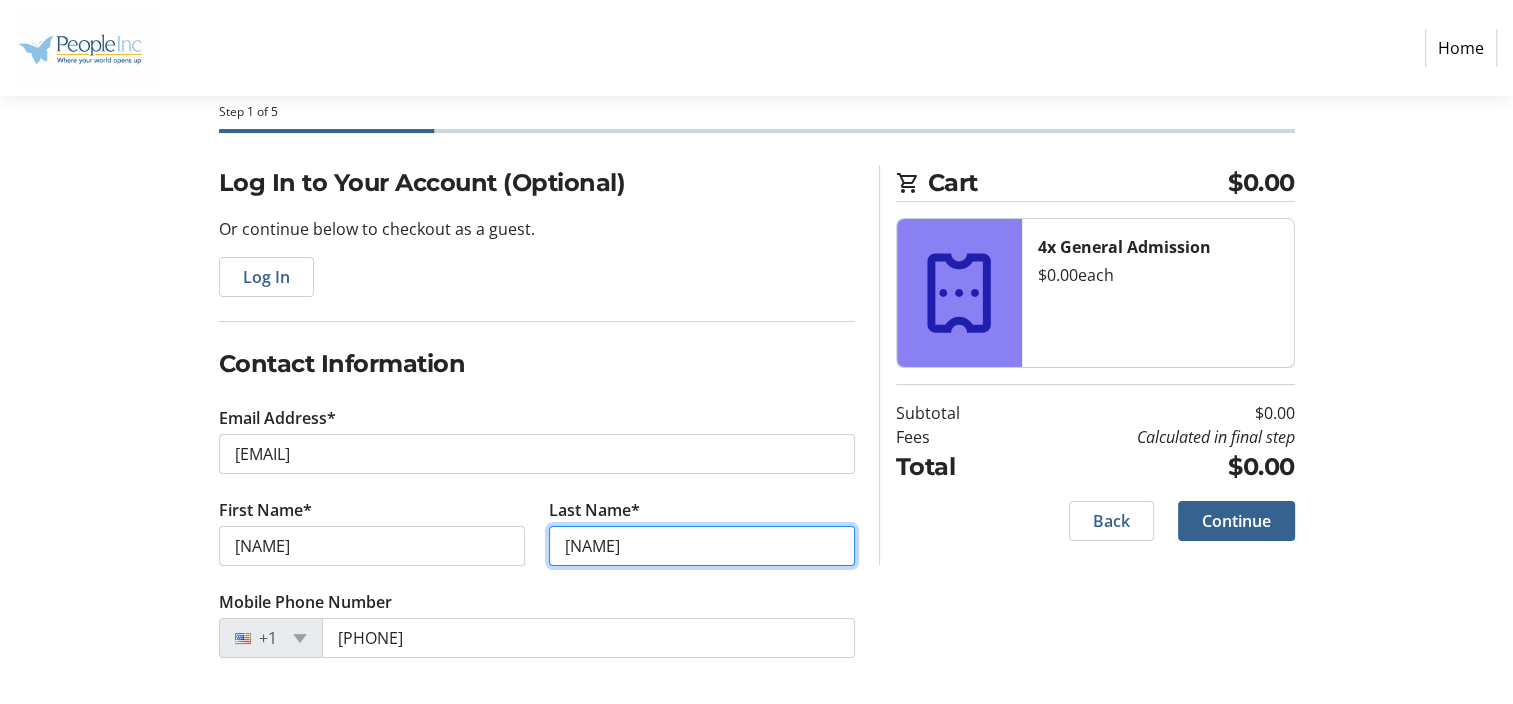 type on "[NAME]" 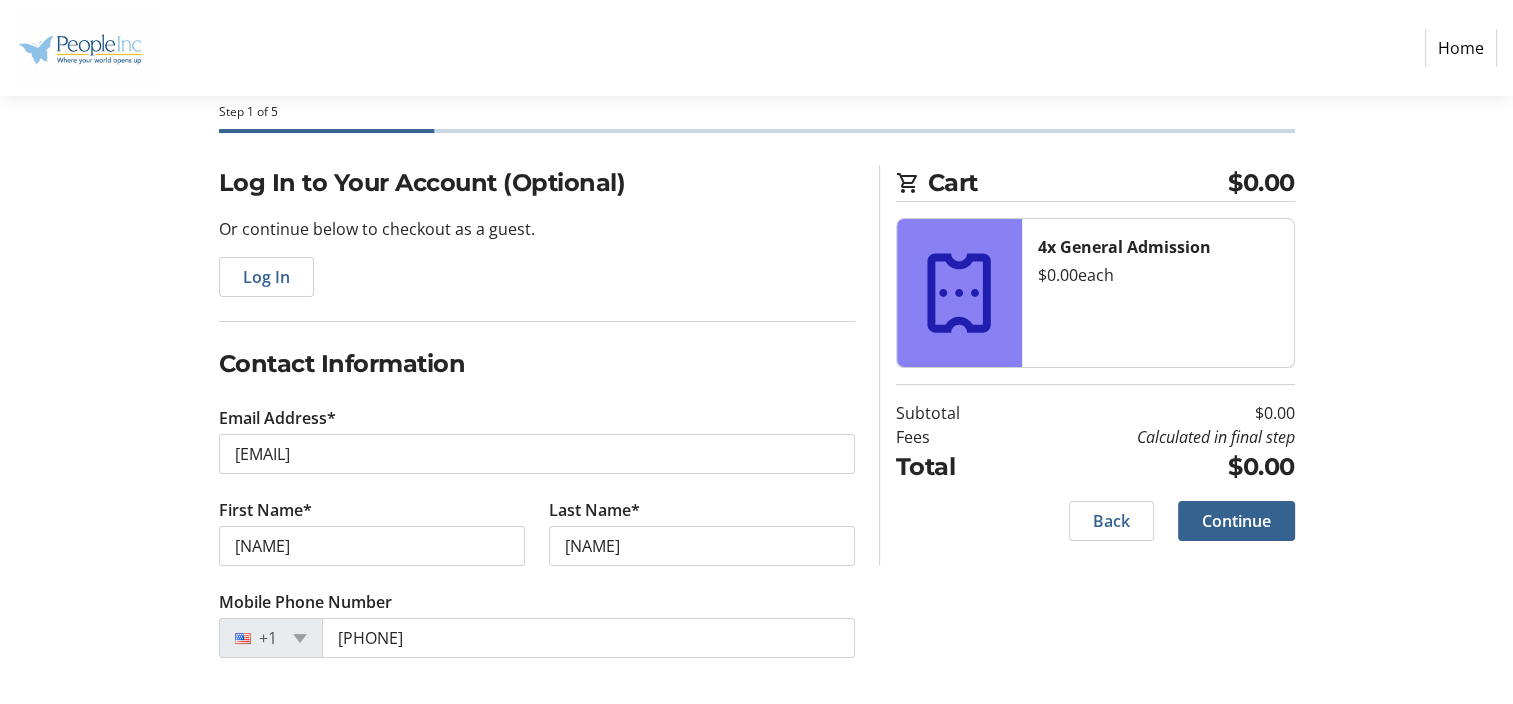 drag, startPoint x: 1510, startPoint y: 268, endPoint x: 1507, endPoint y: 290, distance: 22.203604 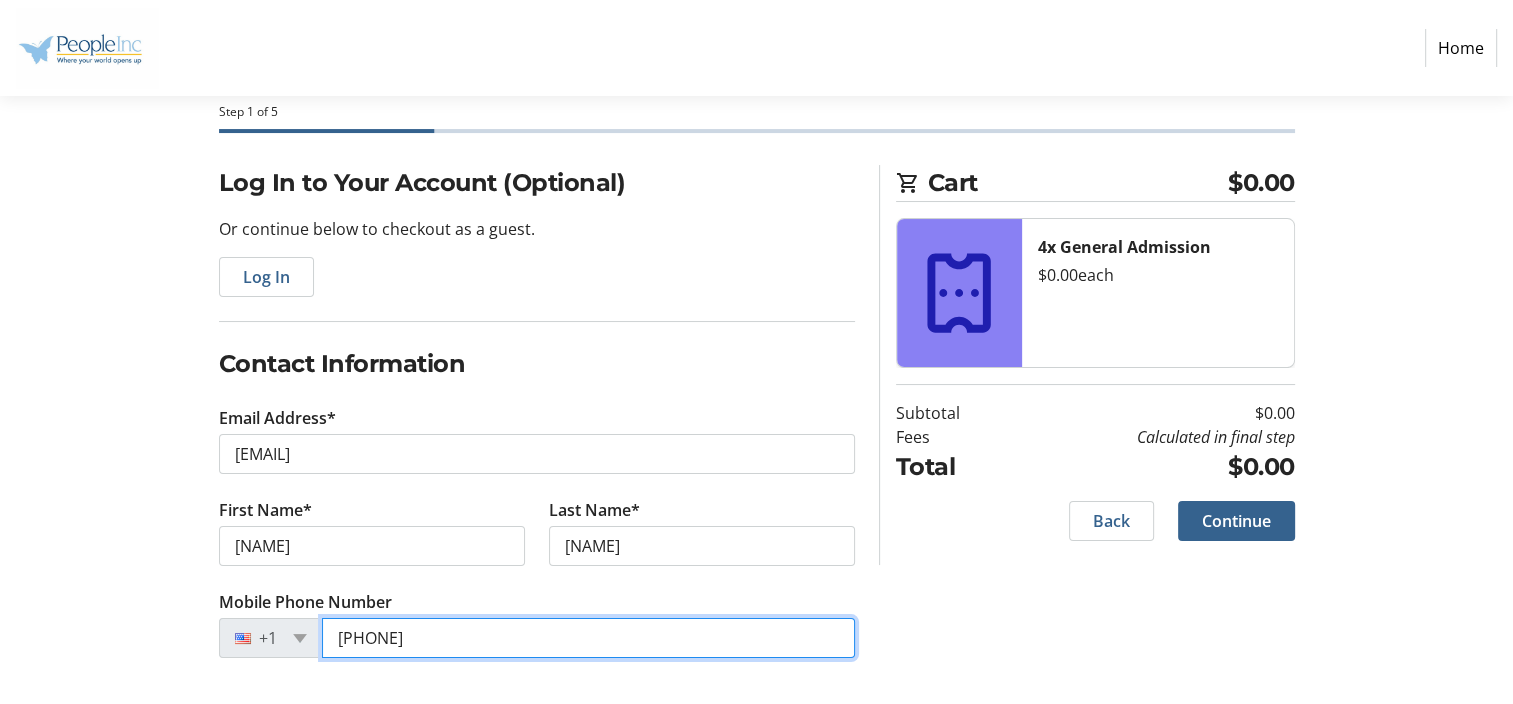 click on "[PHONE]" at bounding box center (588, 638) 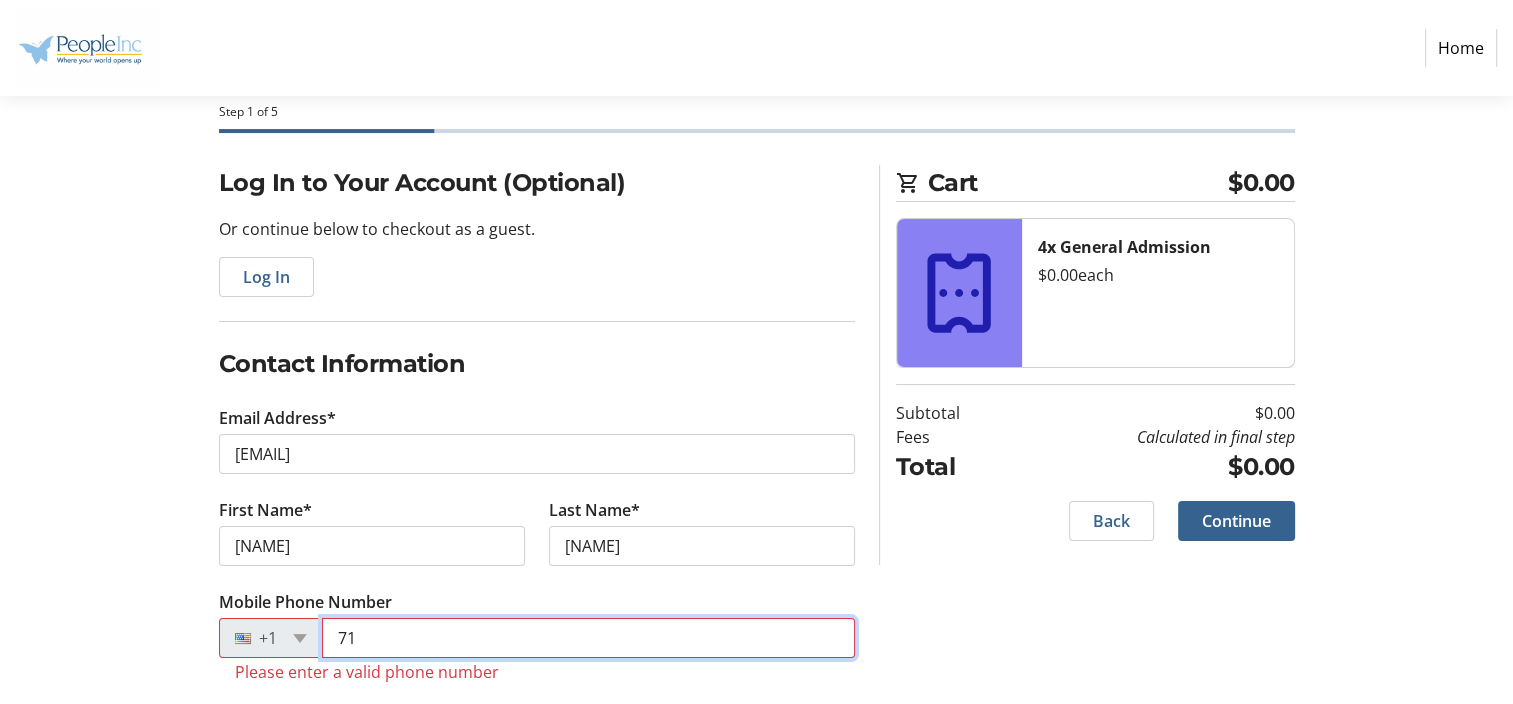 type on "7" 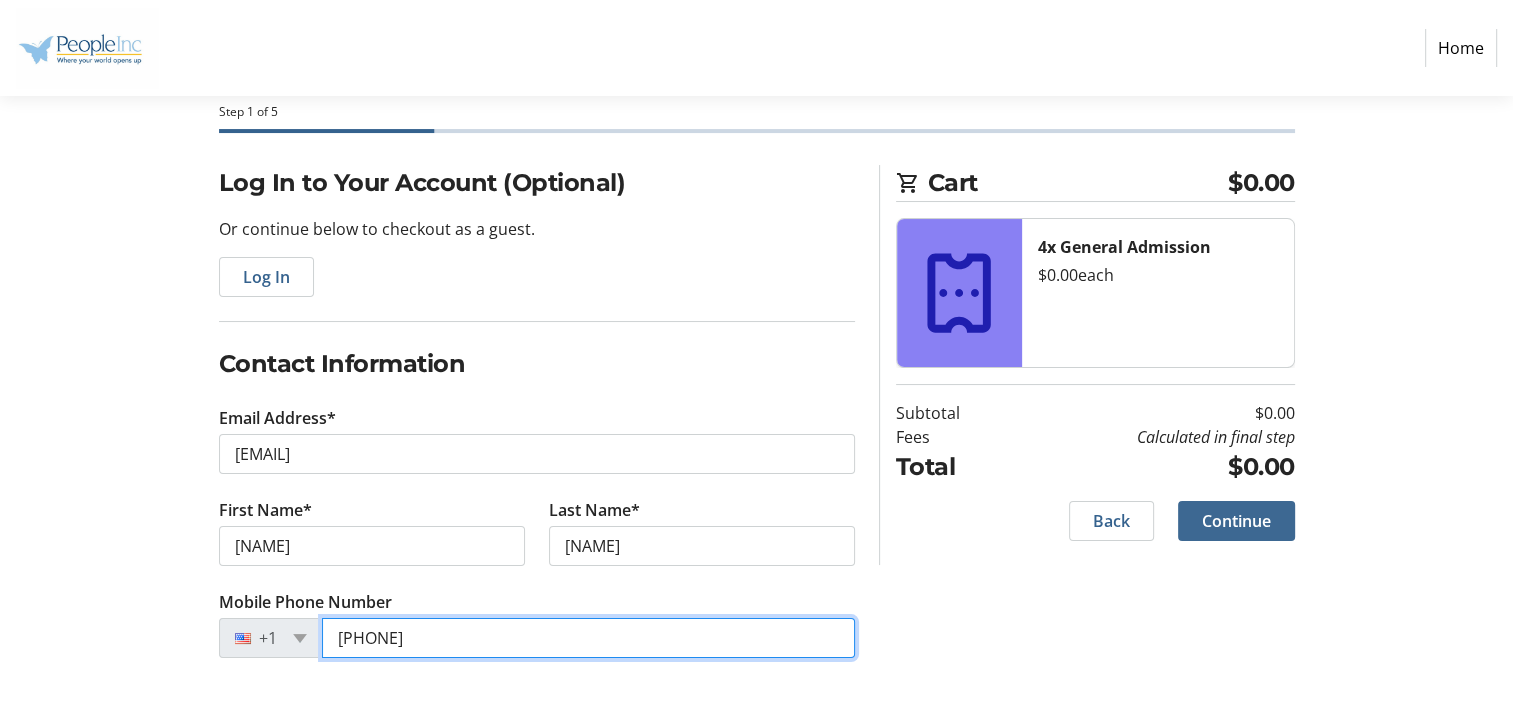 type on "[PHONE]" 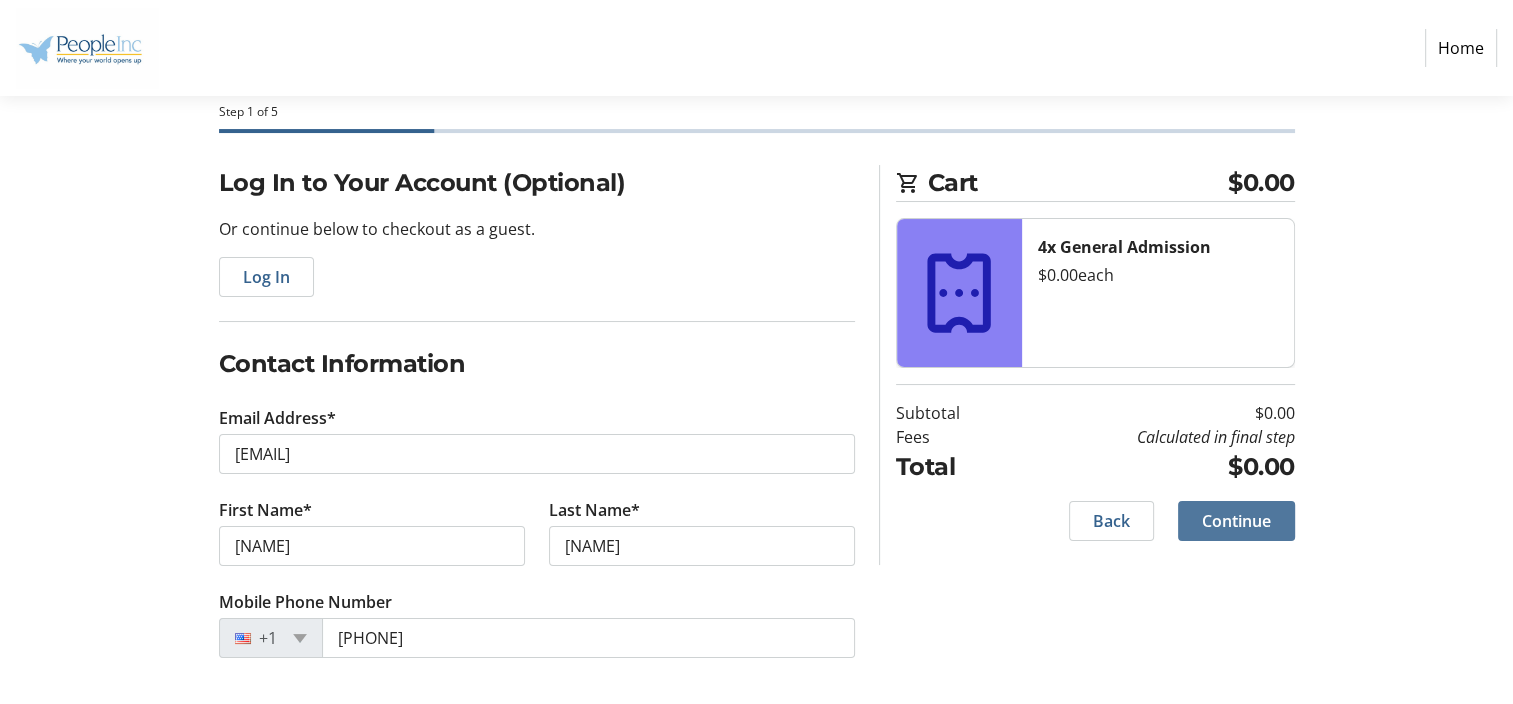 click on "Continue" 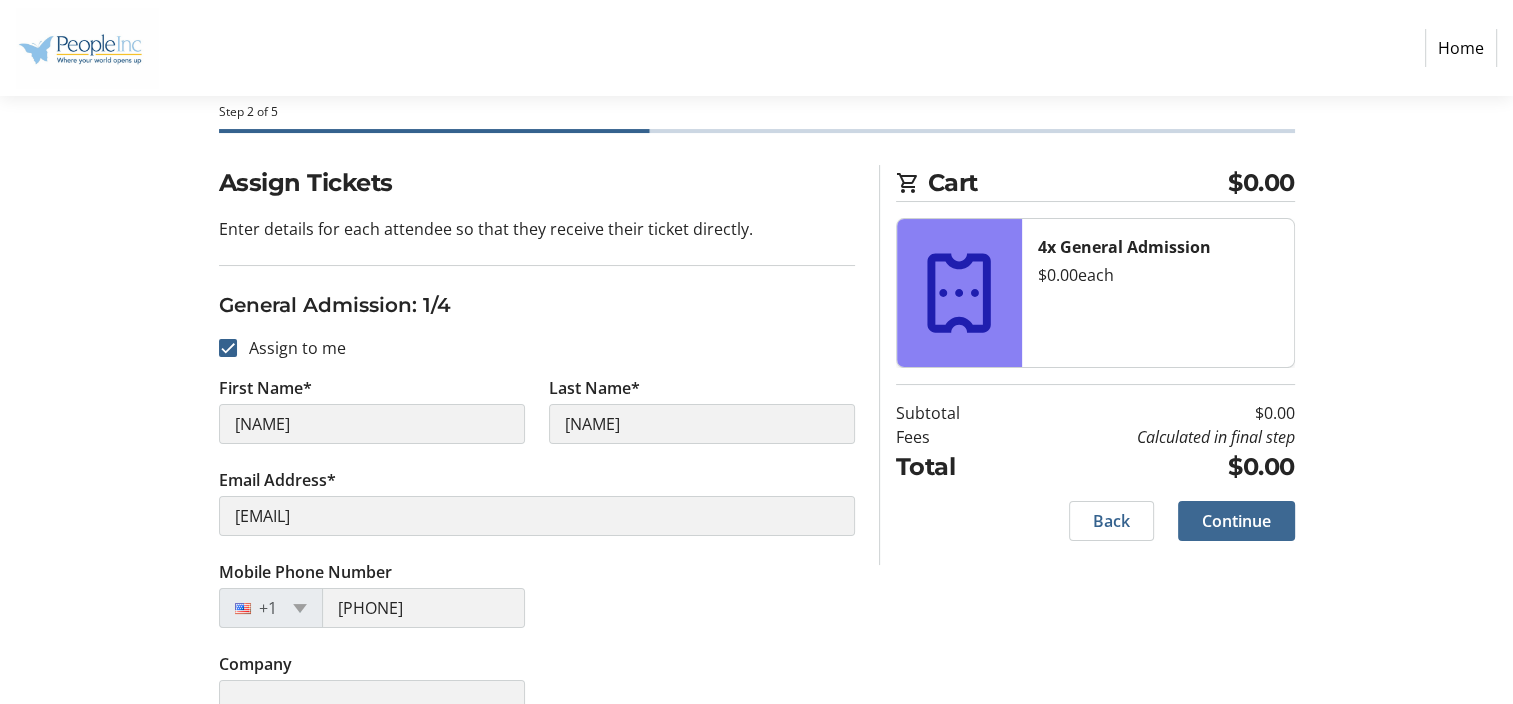 scroll, scrollTop: 0, scrollLeft: 0, axis: both 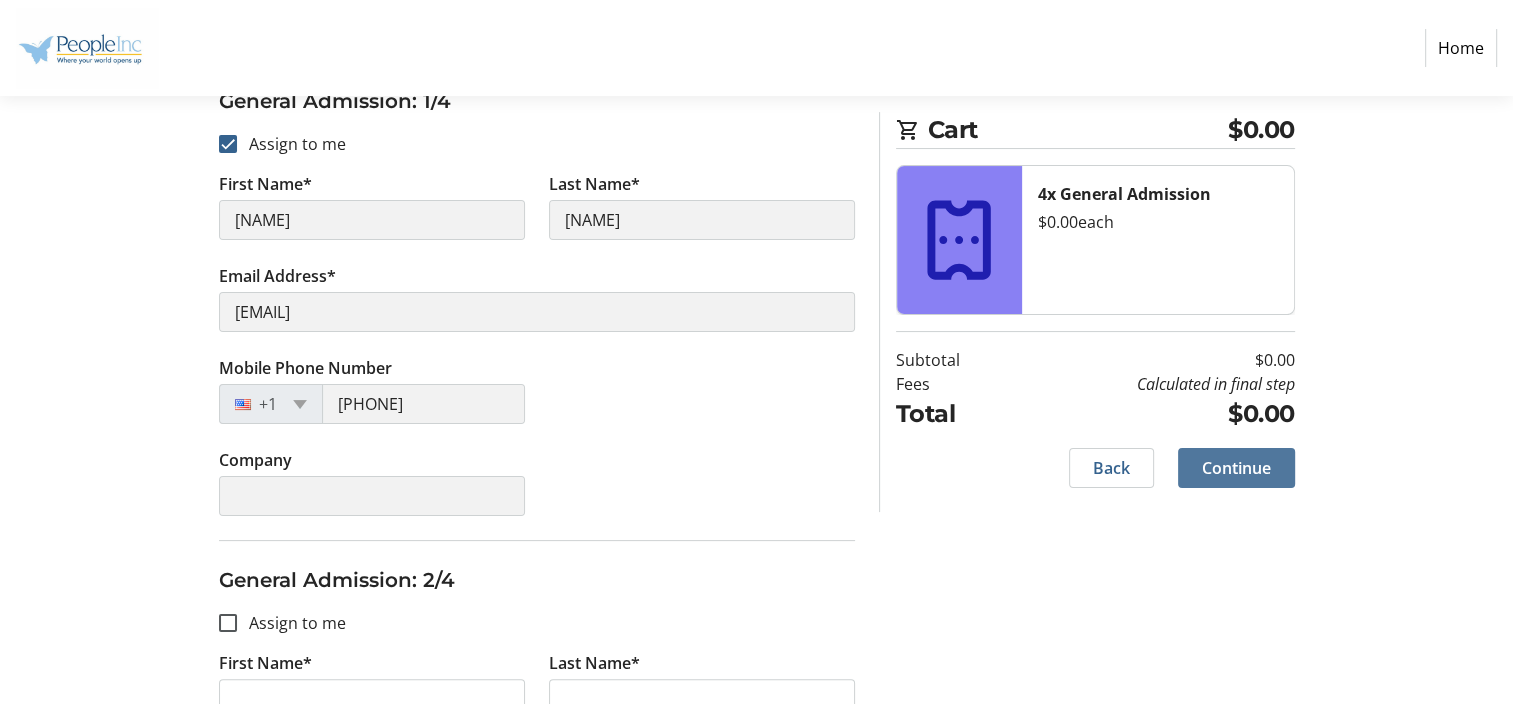click on "Continue" 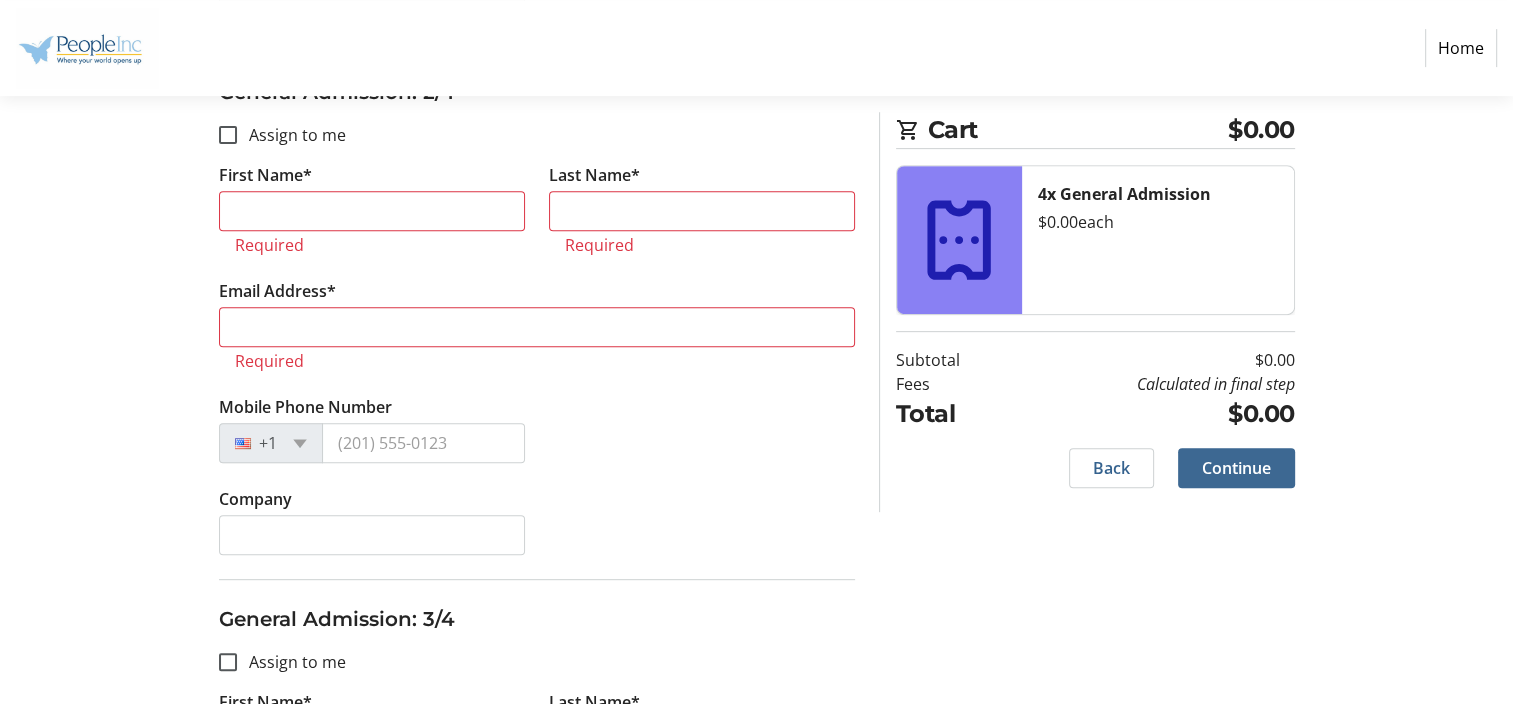 scroll, scrollTop: 822, scrollLeft: 0, axis: vertical 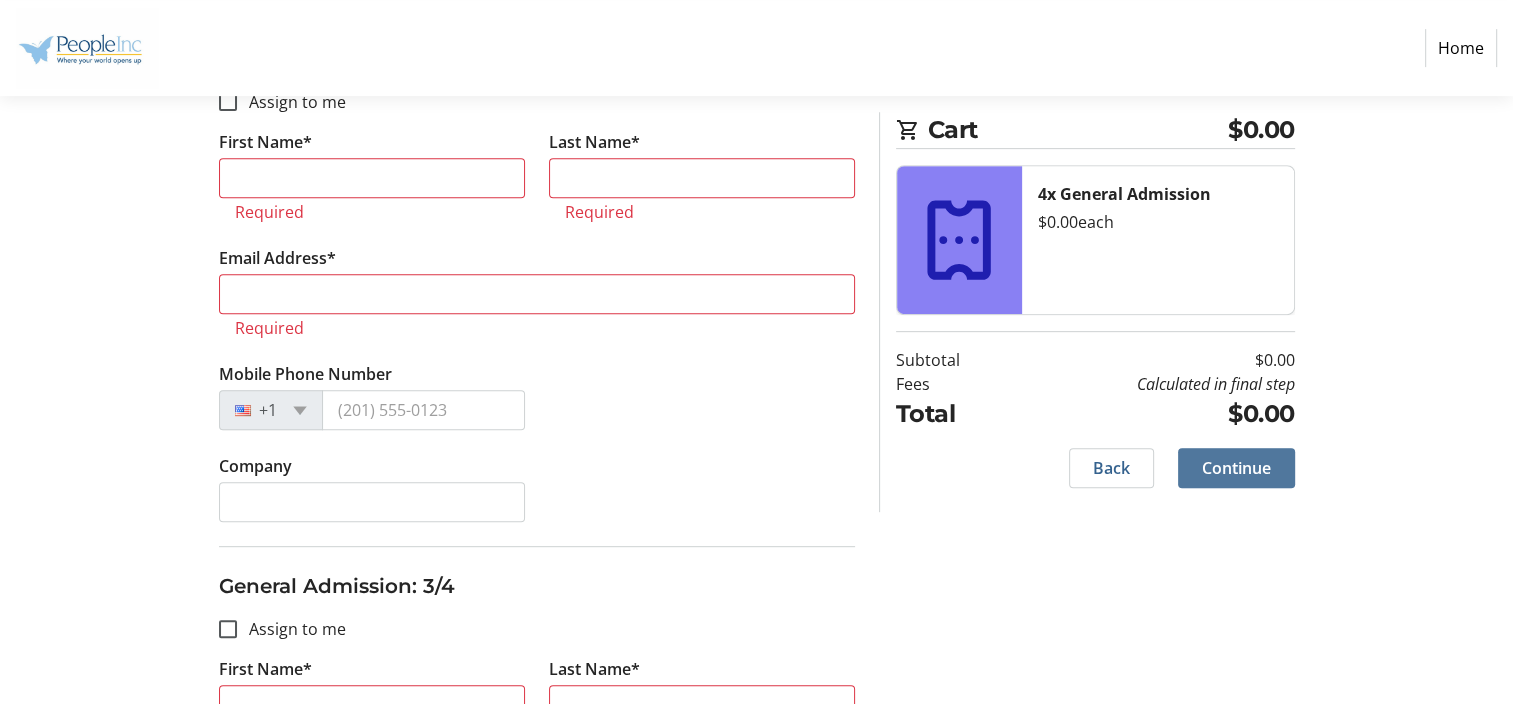 click on "Continue" 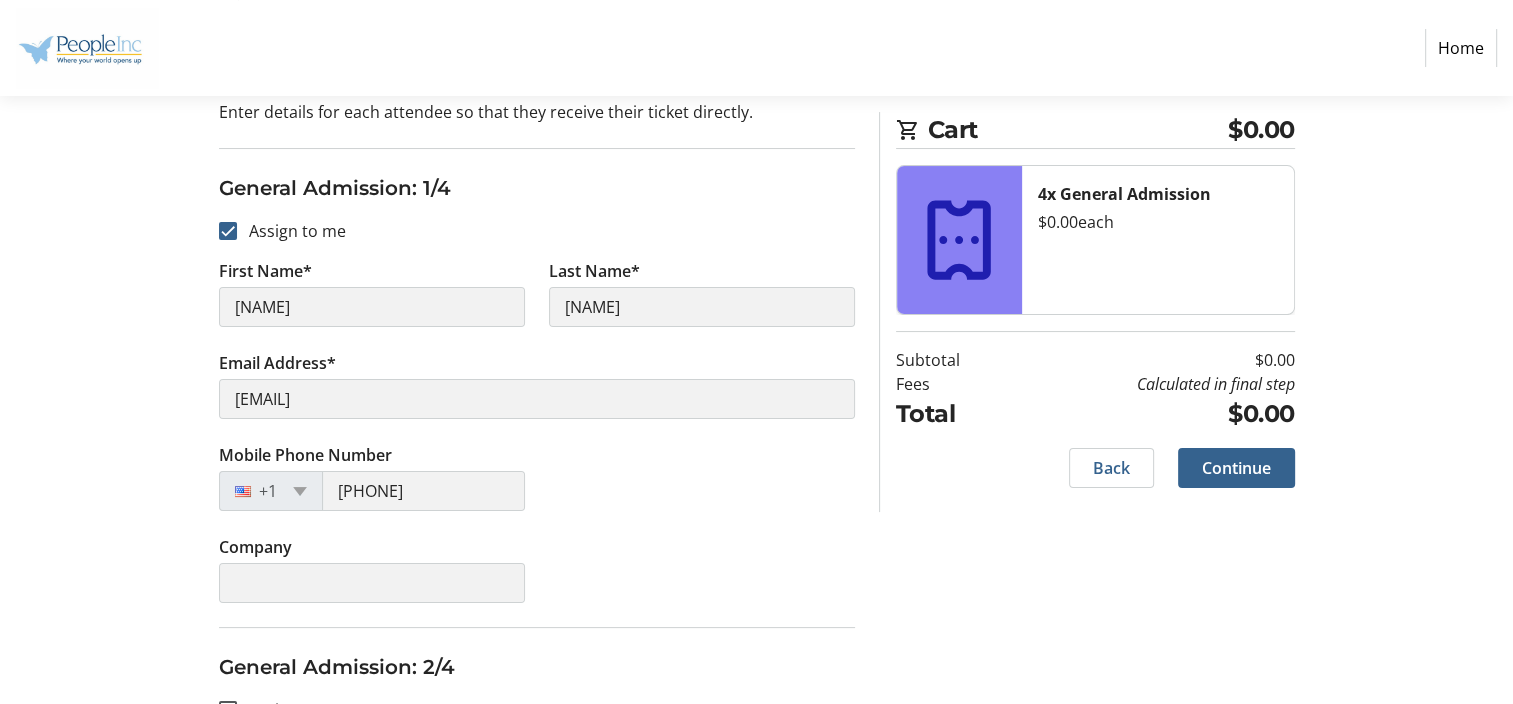 scroll, scrollTop: 226, scrollLeft: 0, axis: vertical 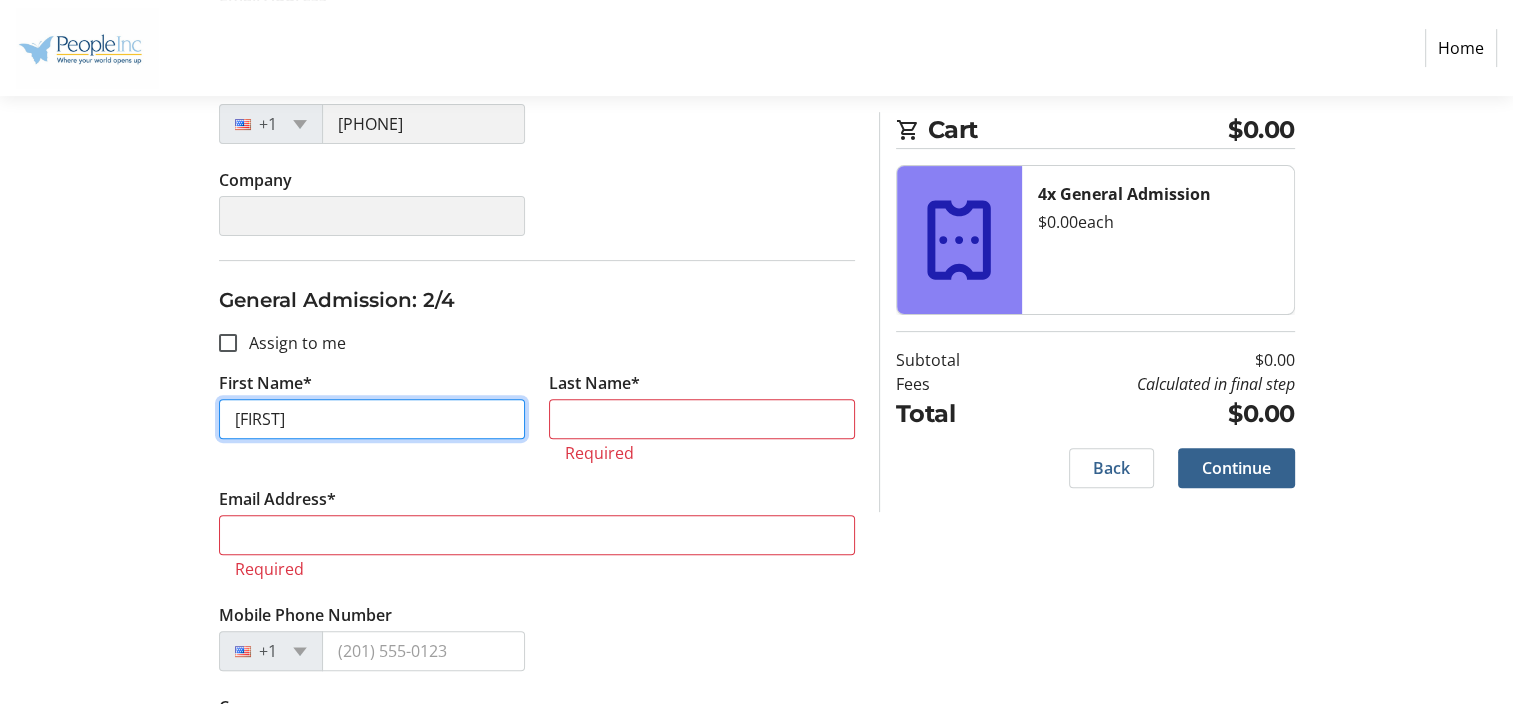 type on "[FIRST]" 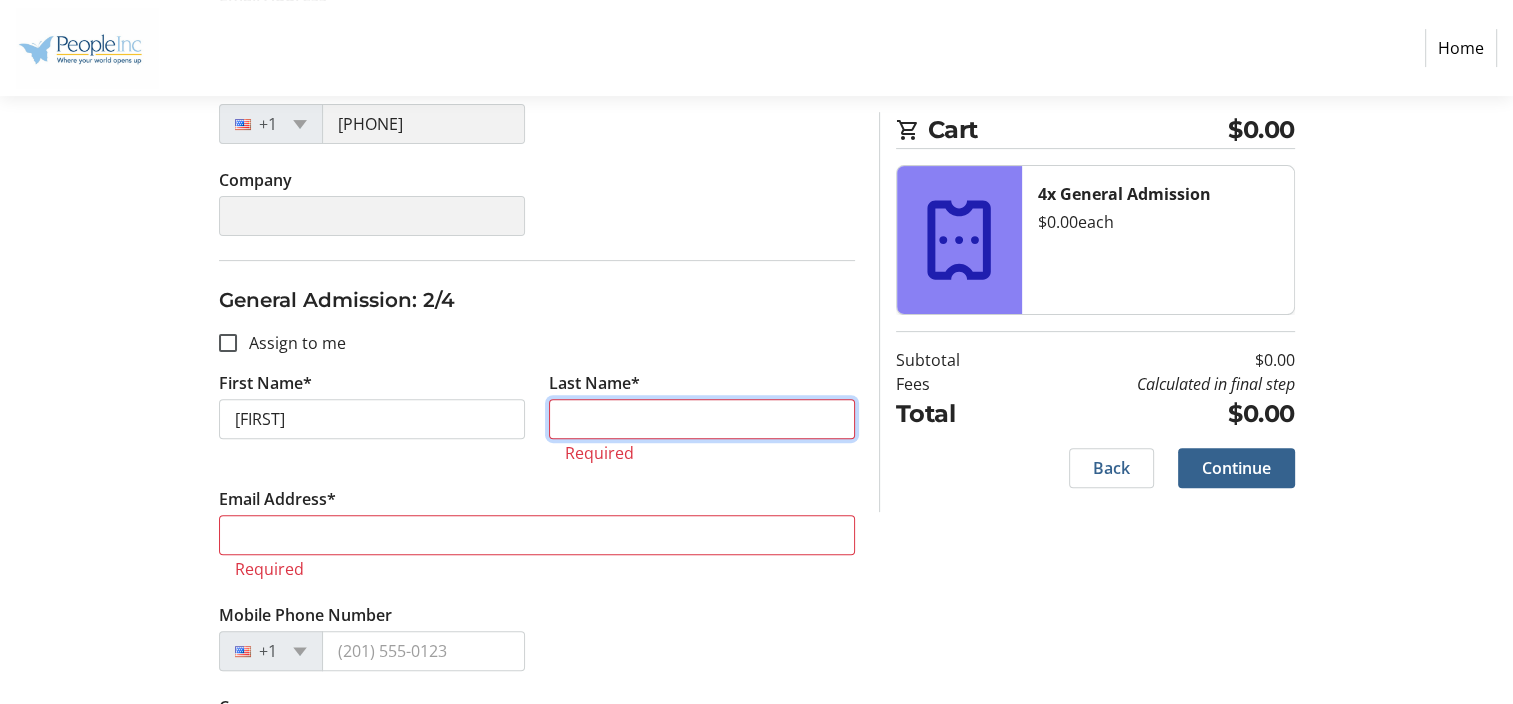 click on "Last Name*" at bounding box center (702, 419) 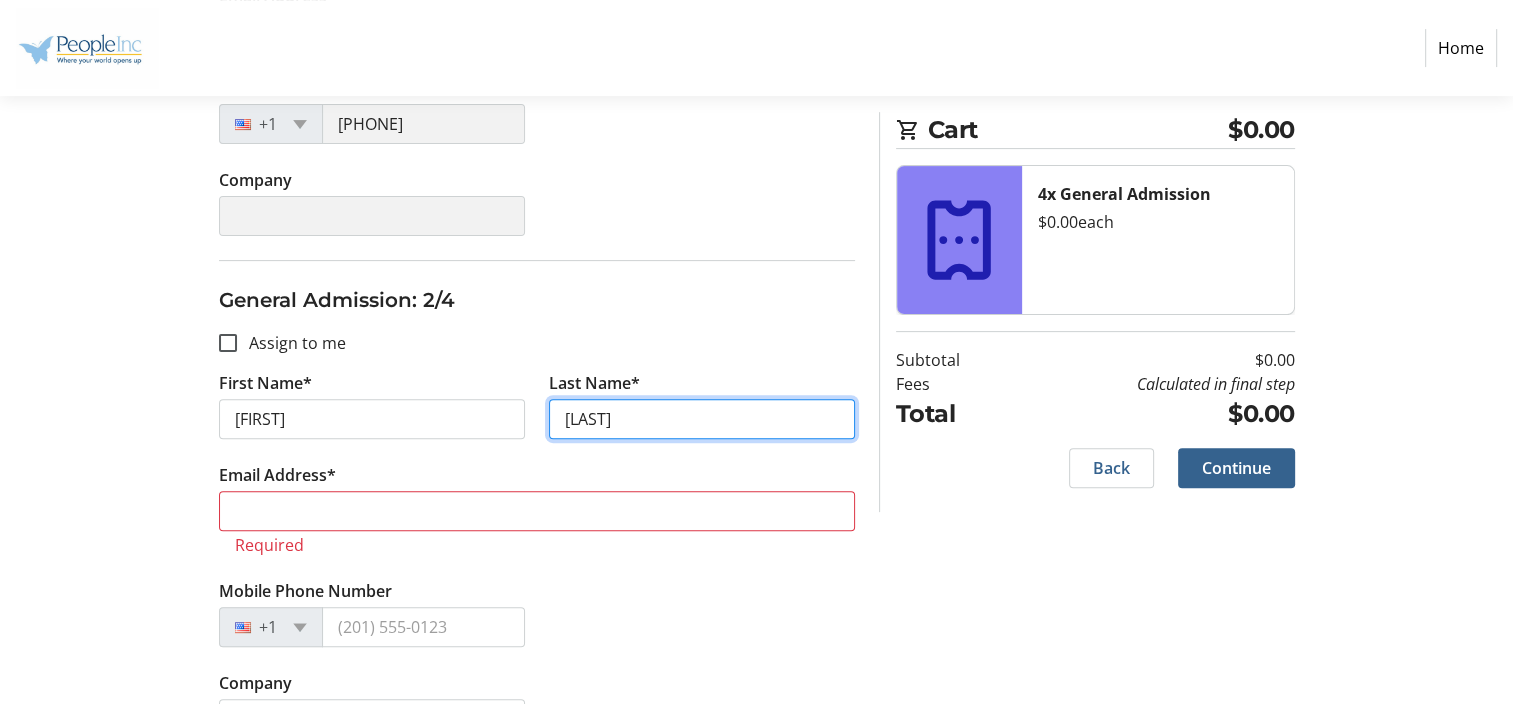 type on "[LAST]" 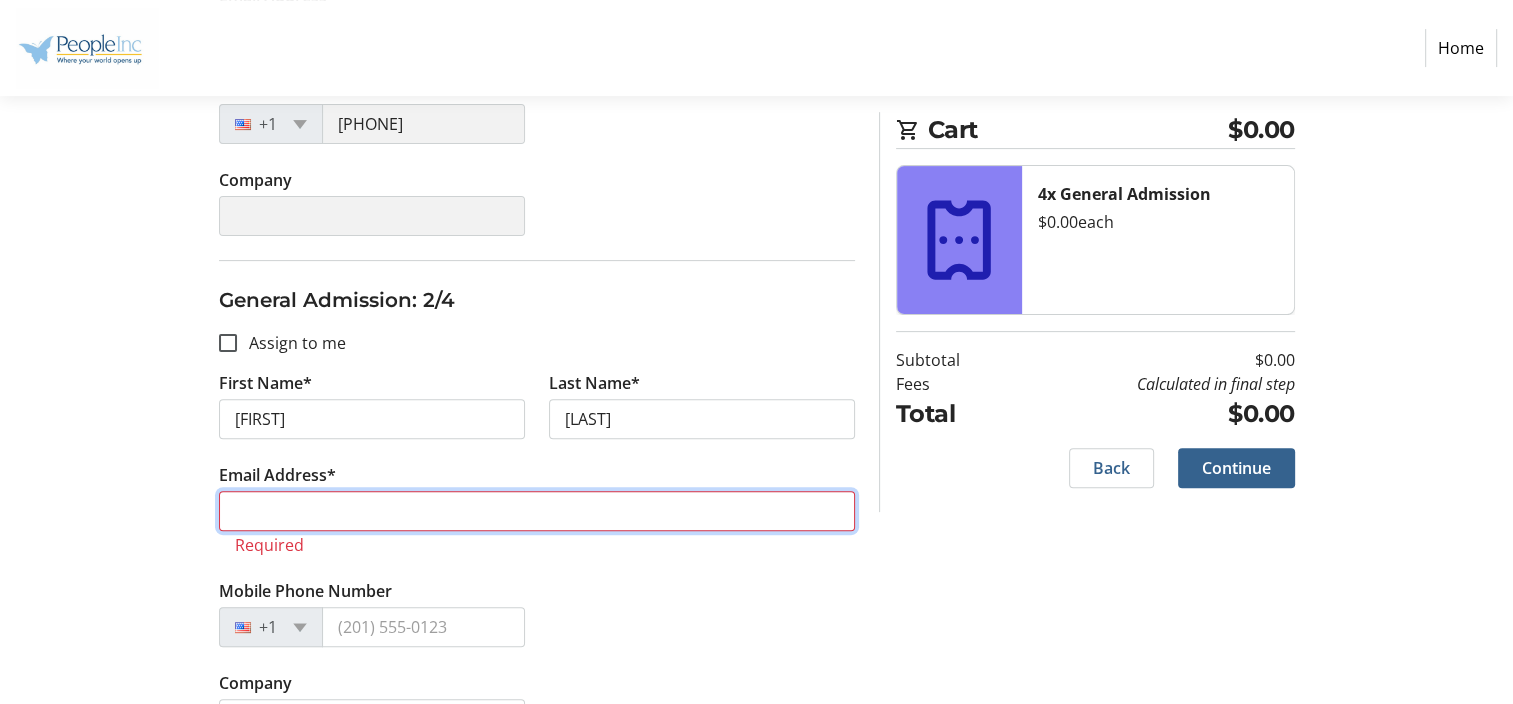 click on "Email Address*" at bounding box center [537, 511] 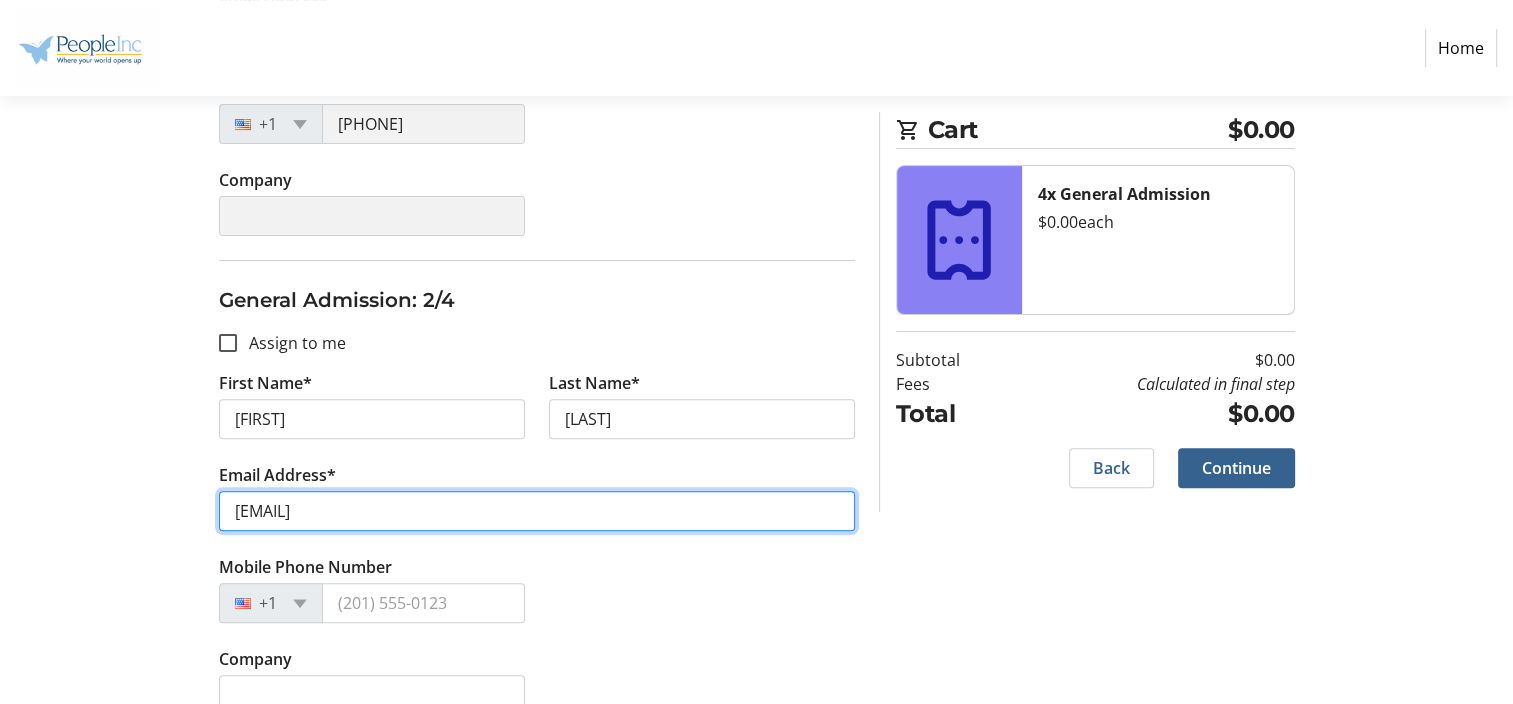 type on "[EMAIL]" 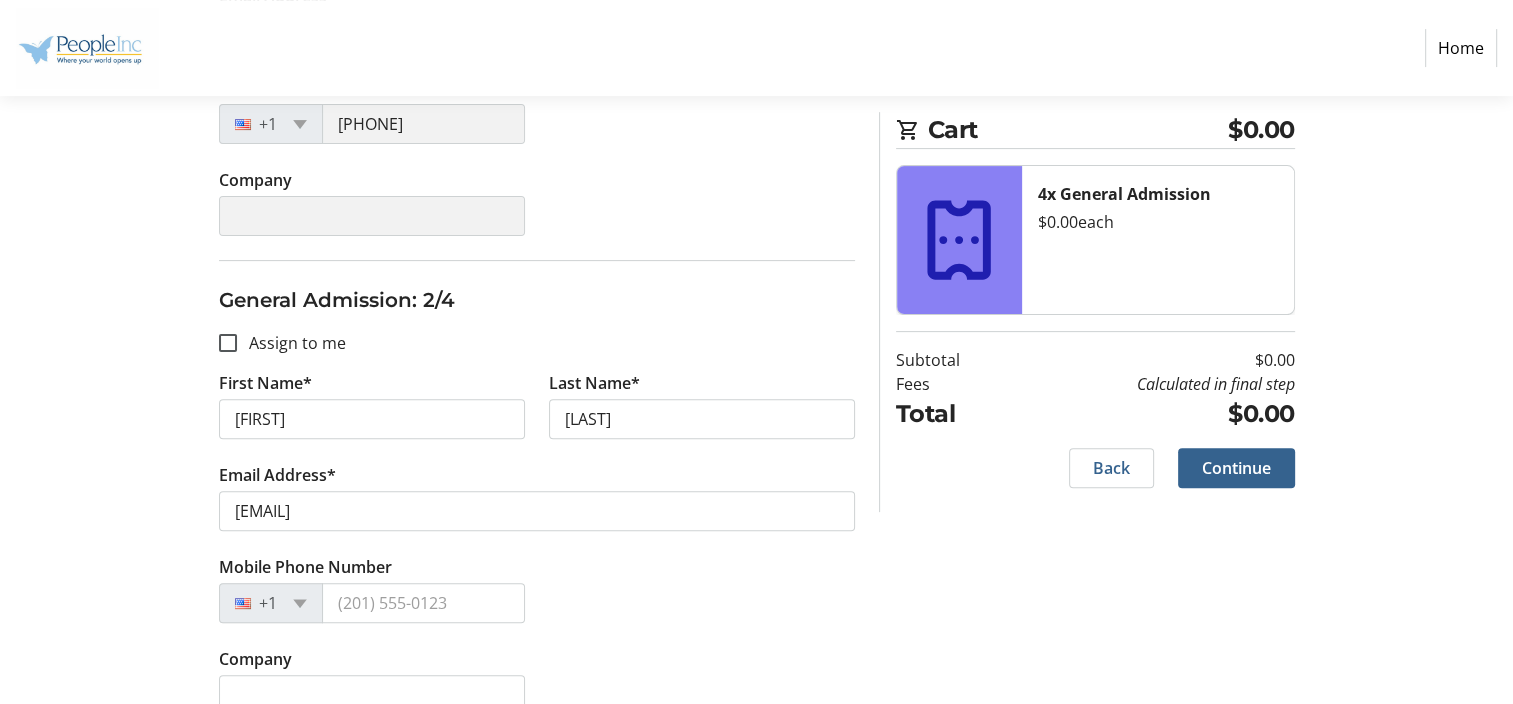 click on "Mobile Phone Number +1" 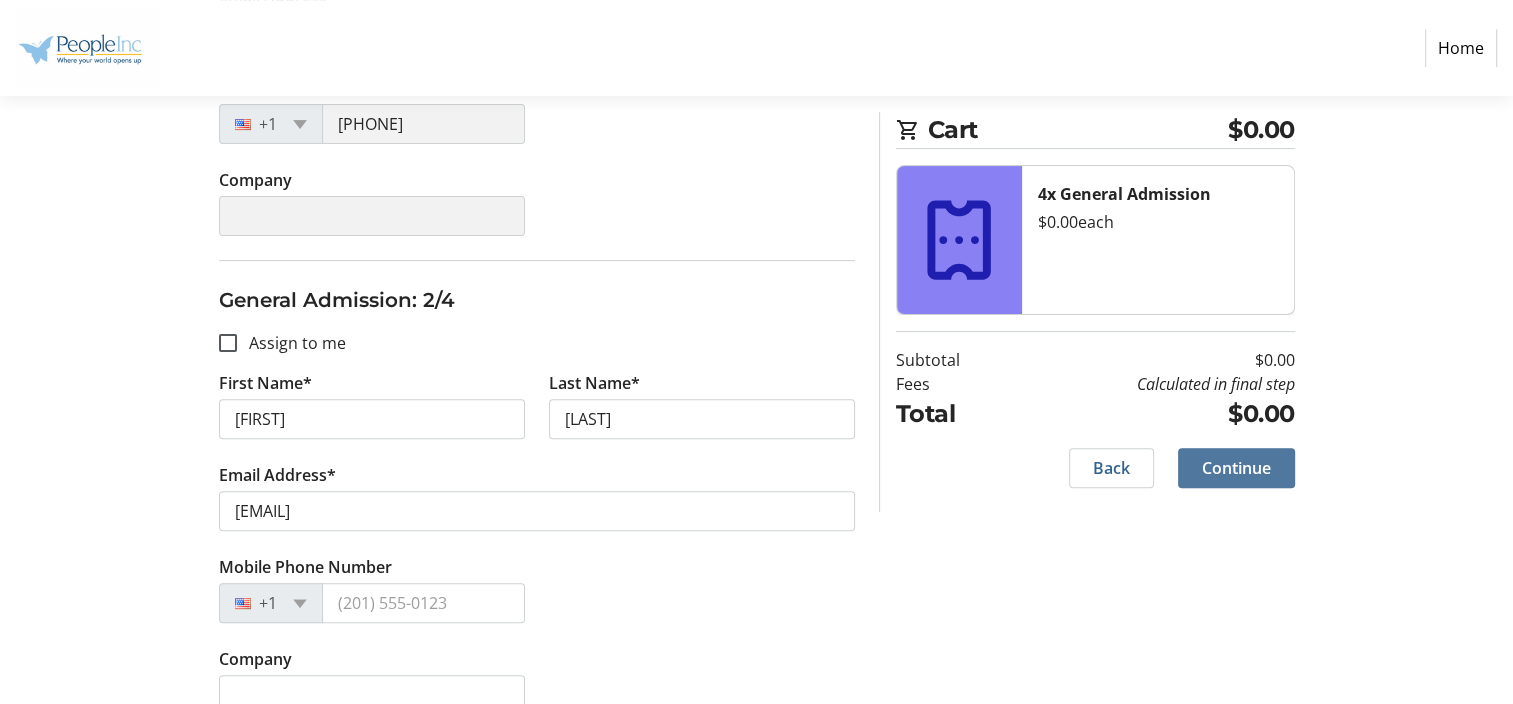 click 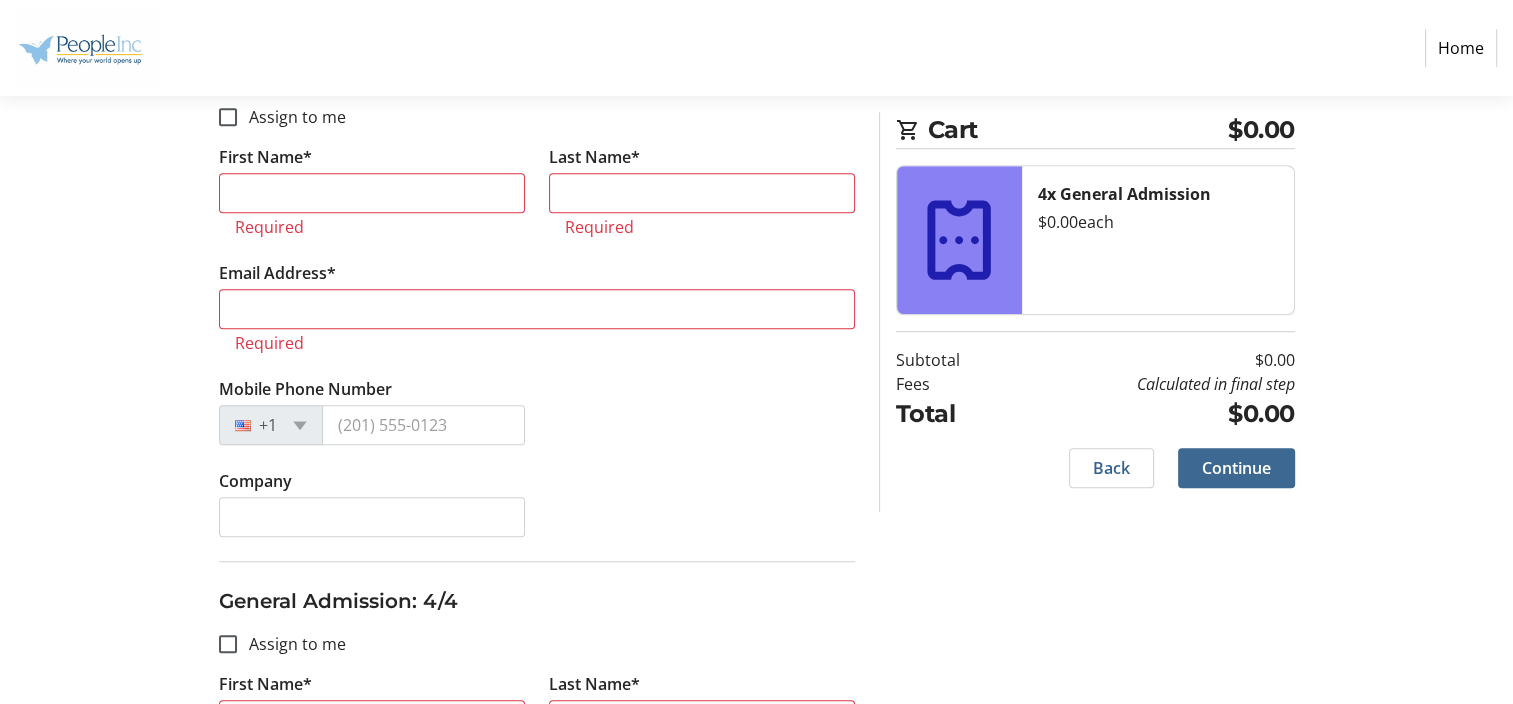 scroll, scrollTop: 1300, scrollLeft: 0, axis: vertical 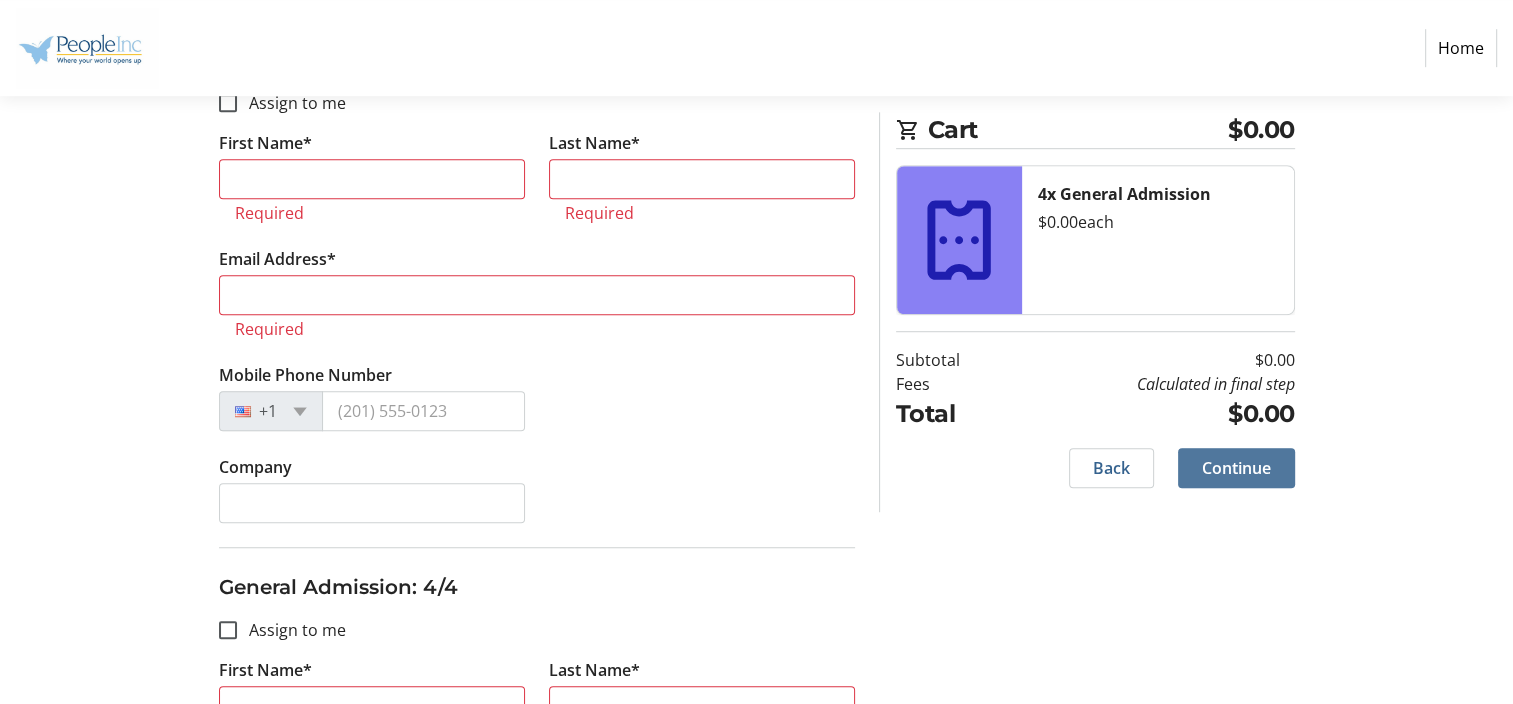 click 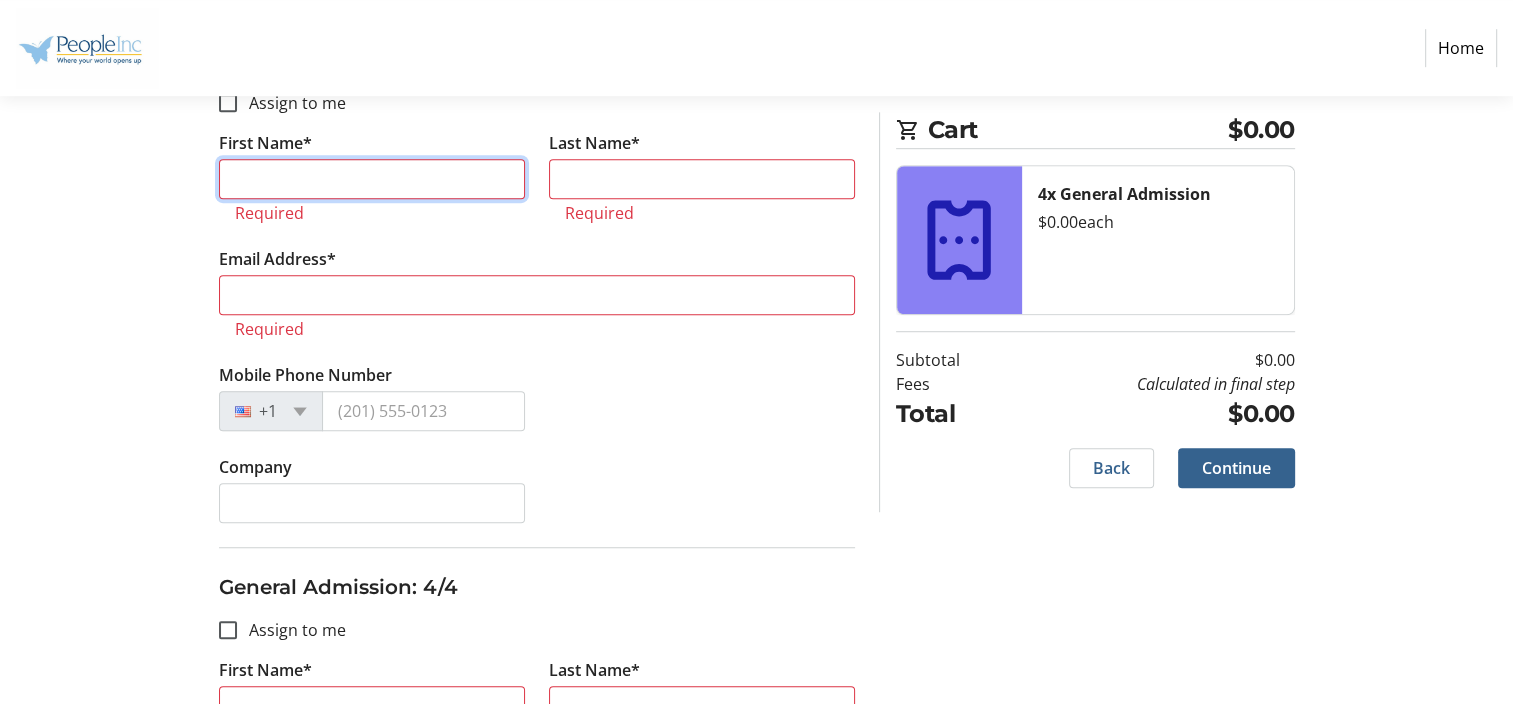 click on "First Name*" at bounding box center (372, 179) 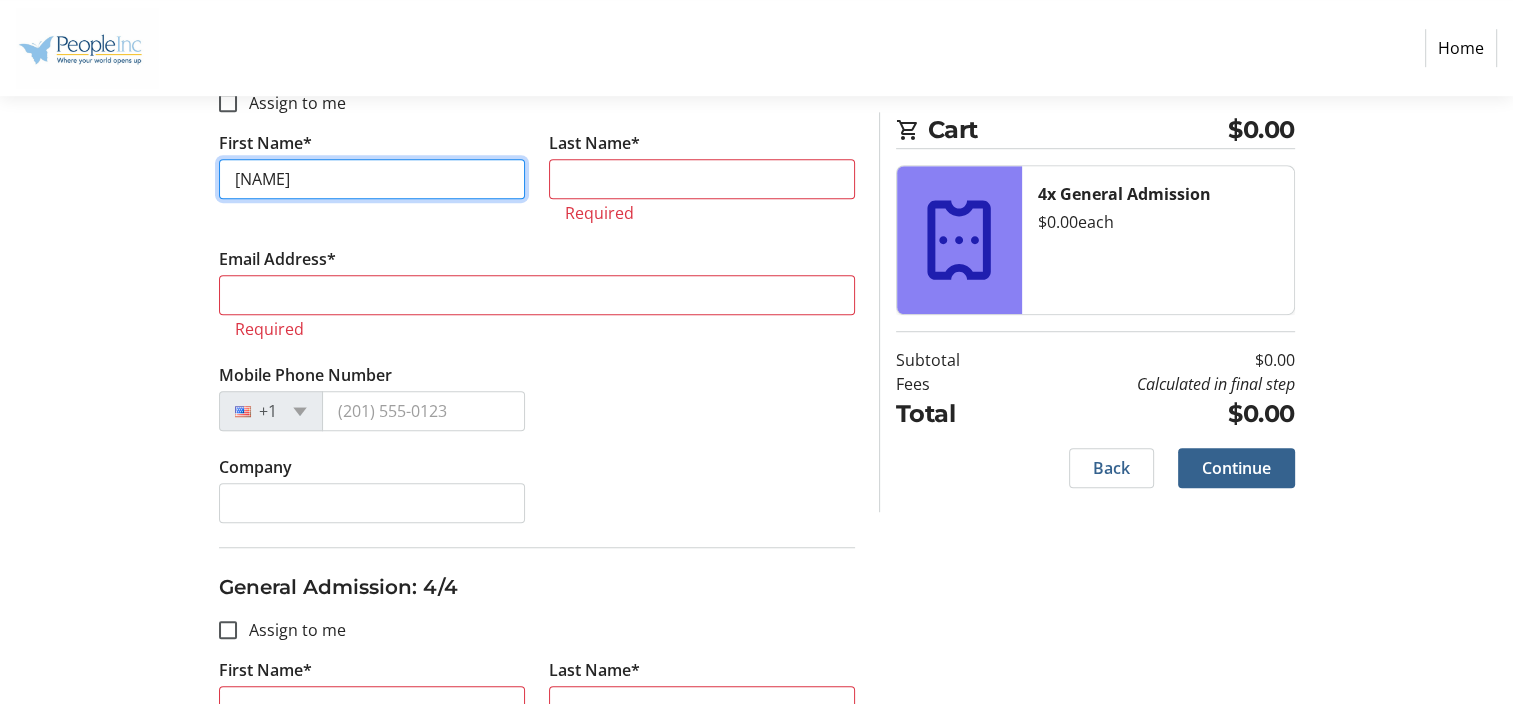 type on "[NAME]" 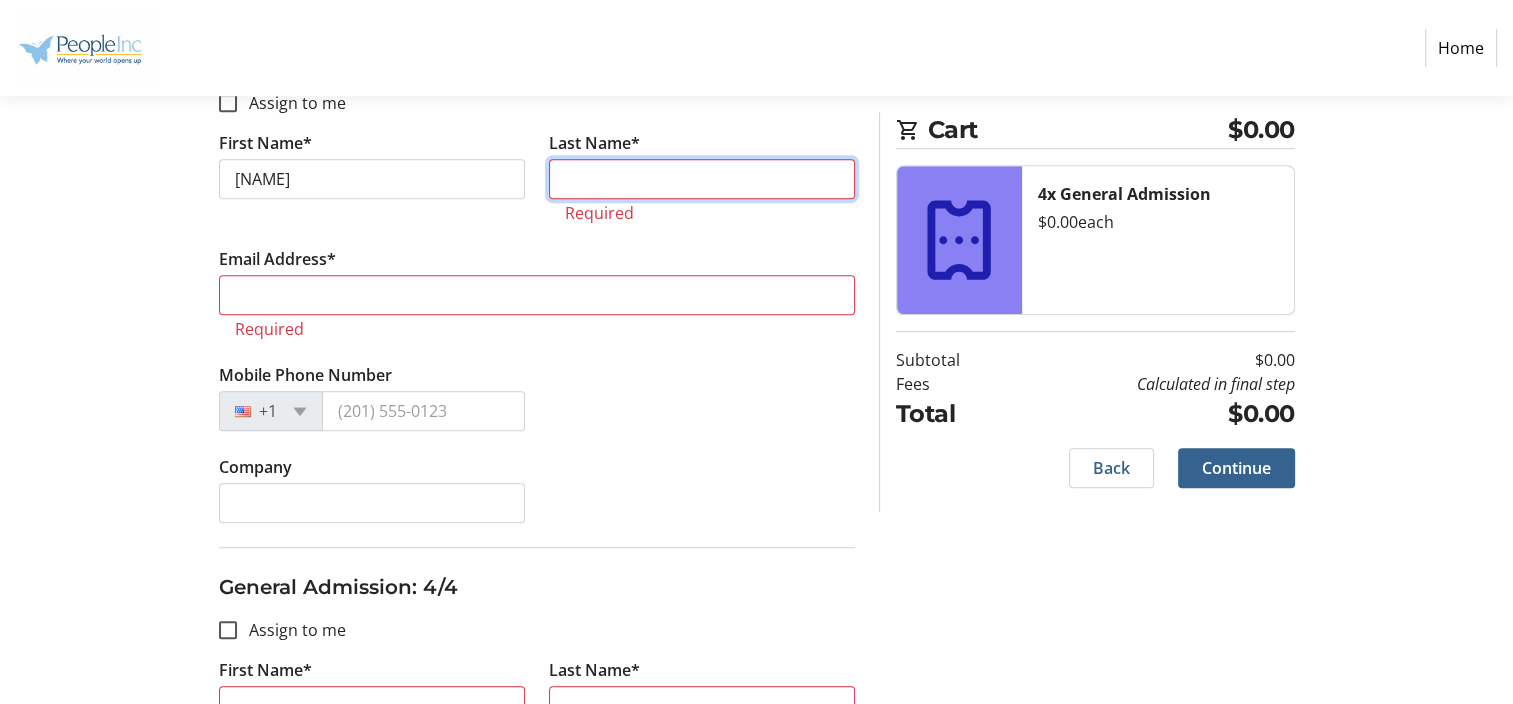 click on "Last Name*" at bounding box center (702, 179) 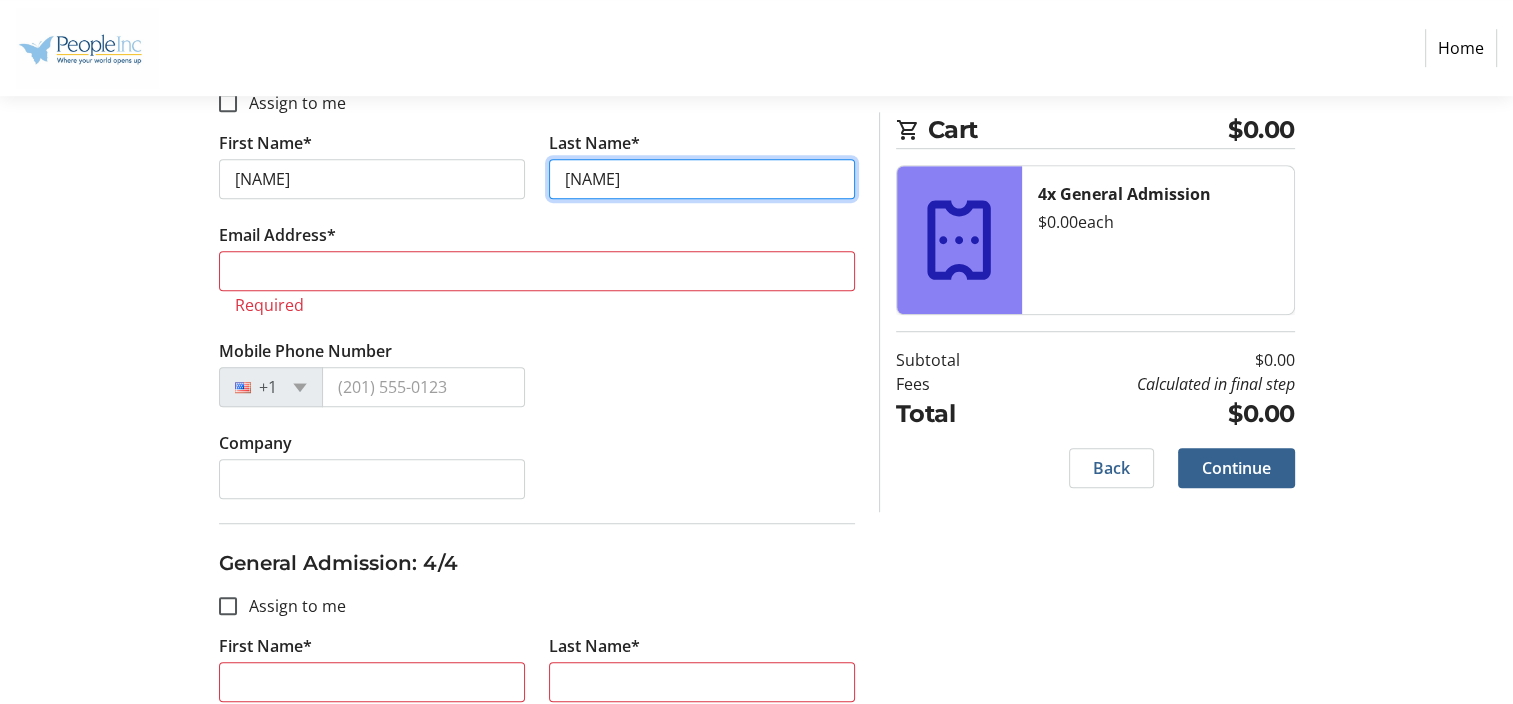 type on "[NAME]" 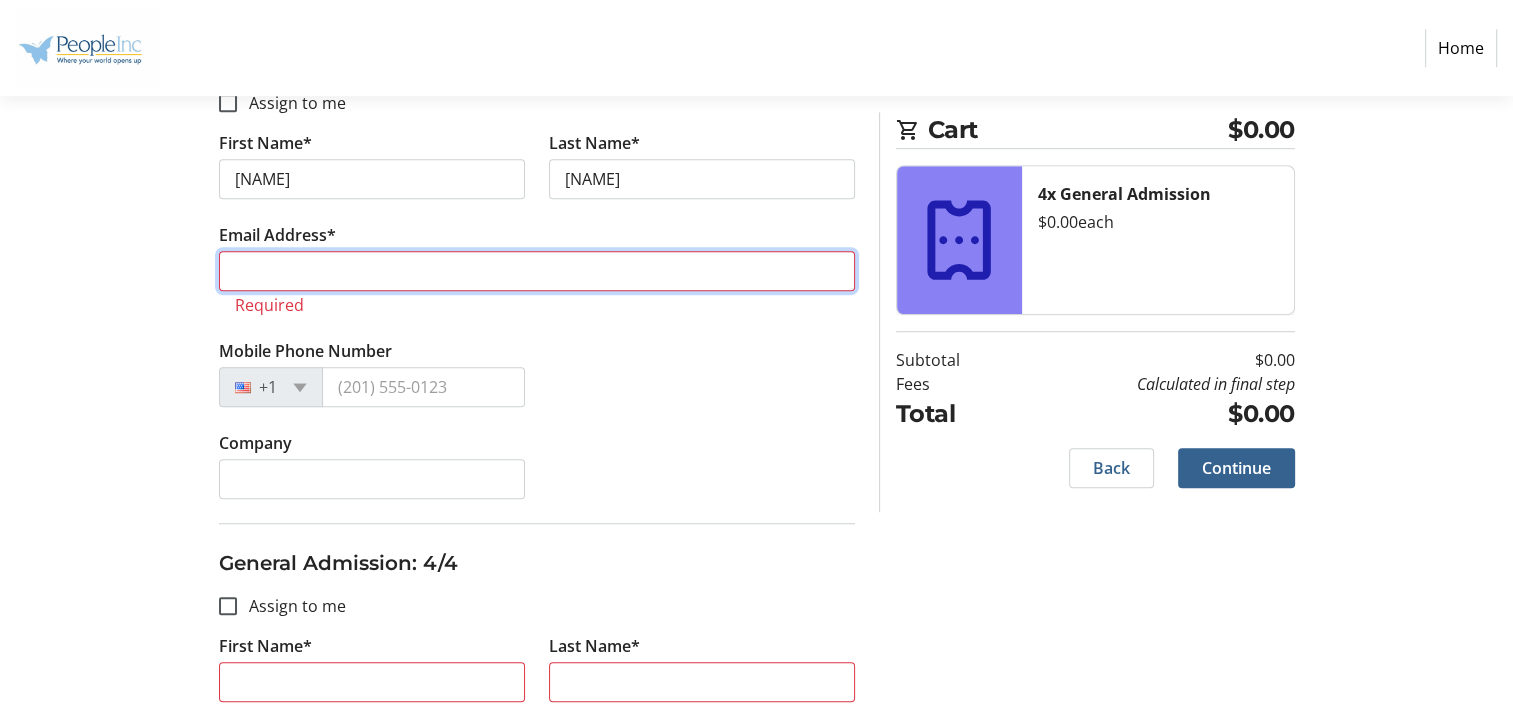 click on "Email Address*" at bounding box center [537, 271] 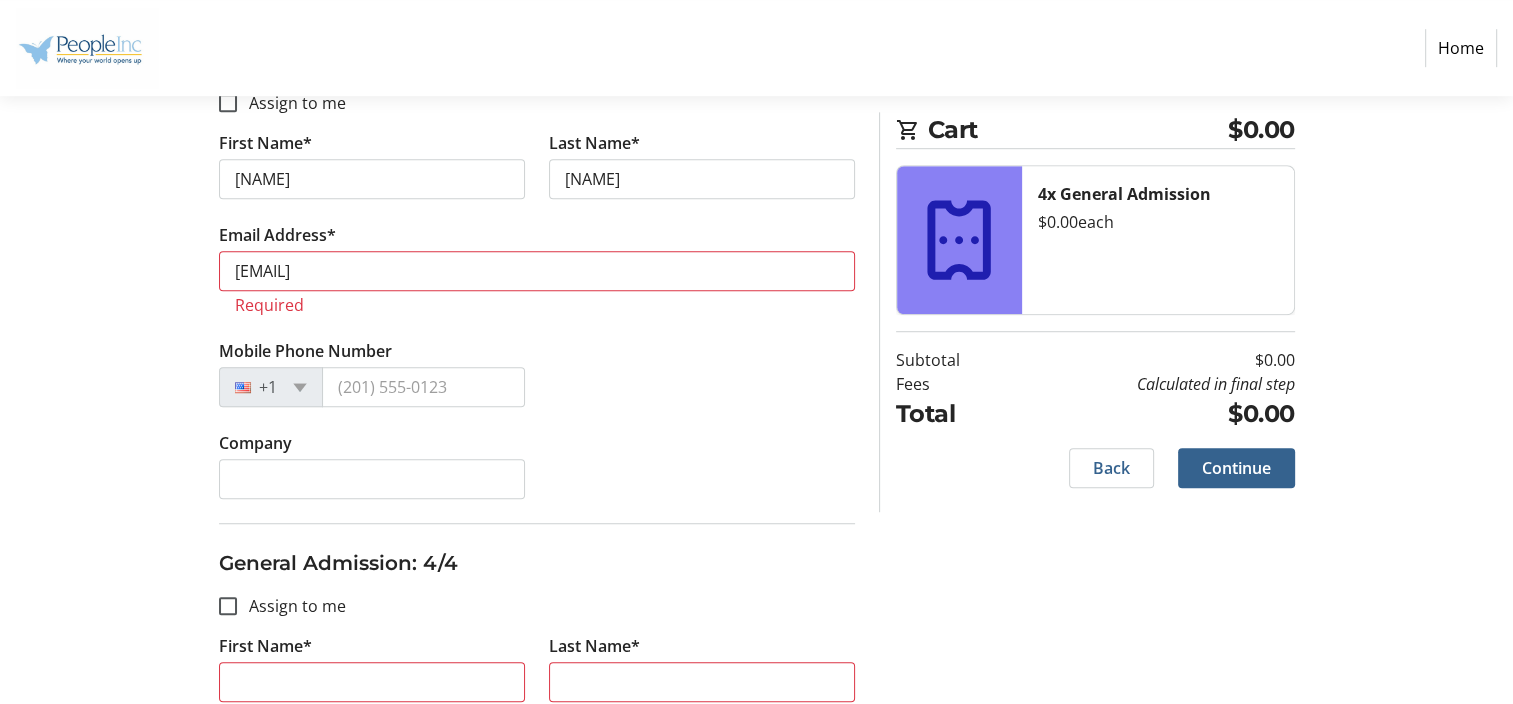 type on "[PHONE]" 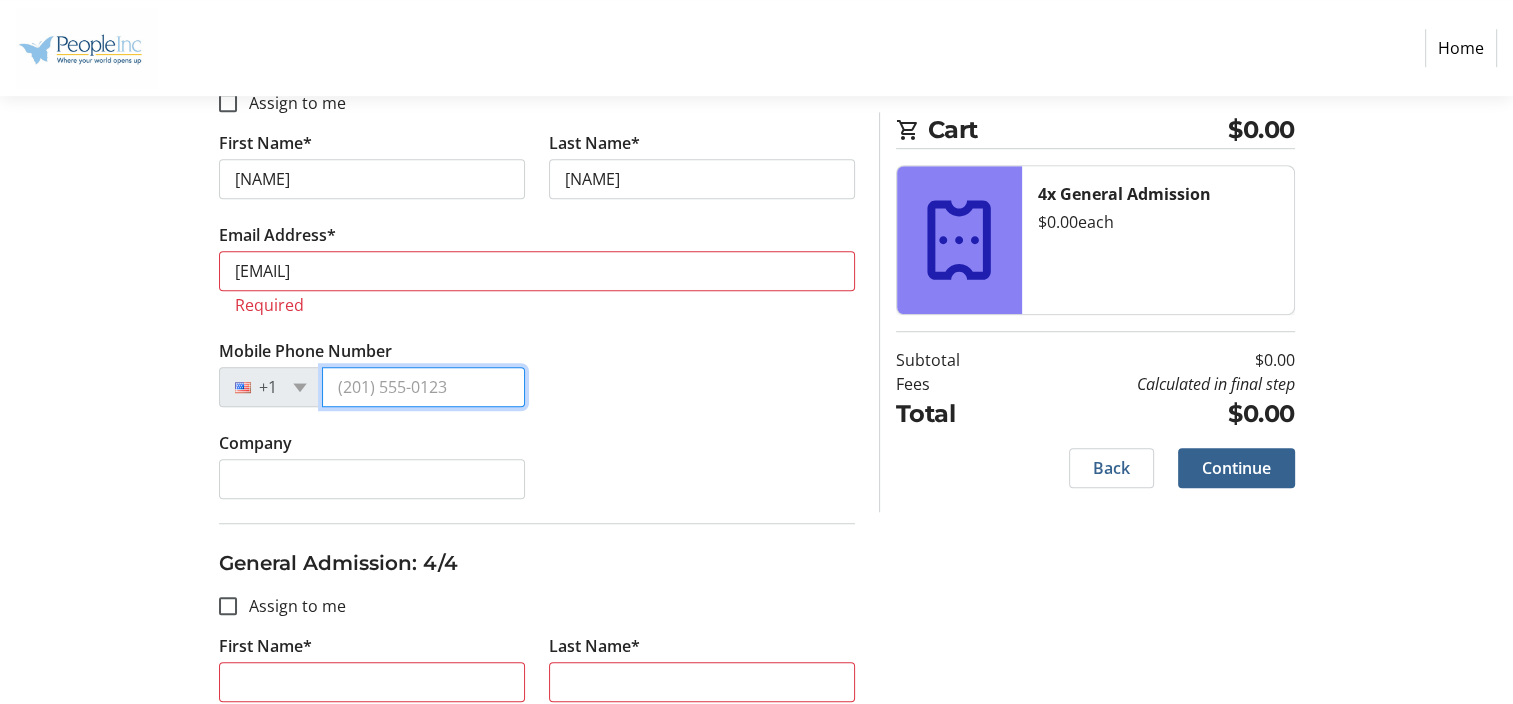 type on "[PHONE]" 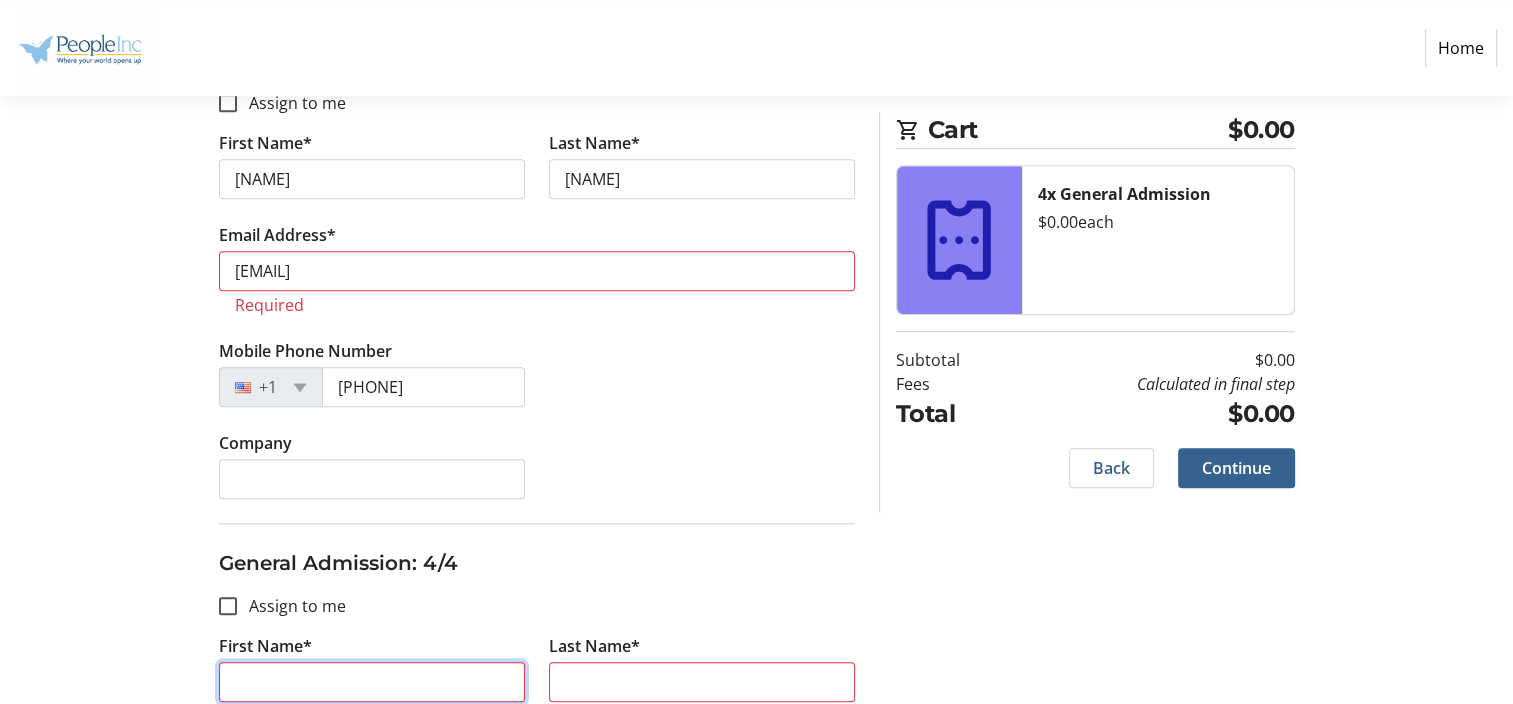 type on "[NAME]" 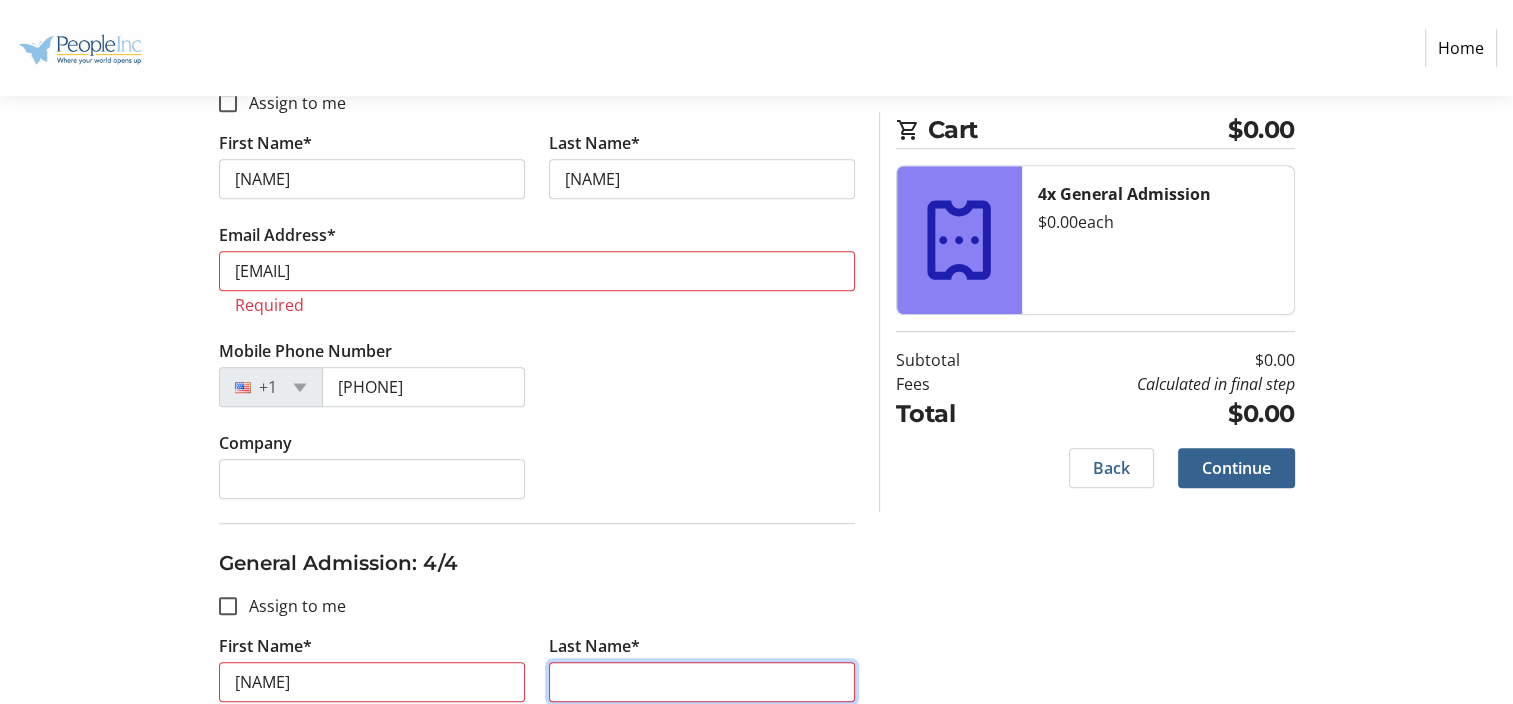 type on "[NAME]" 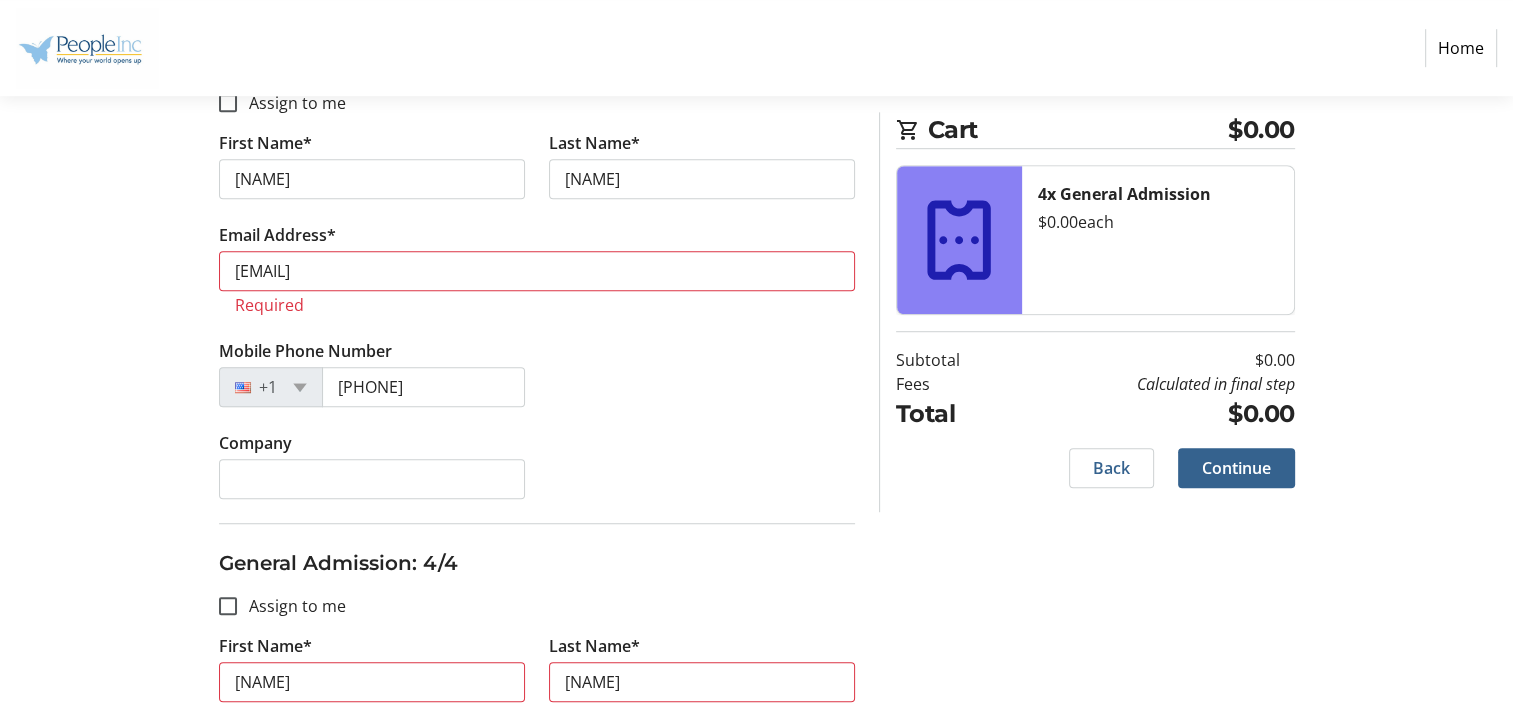 type on "[EMAIL]" 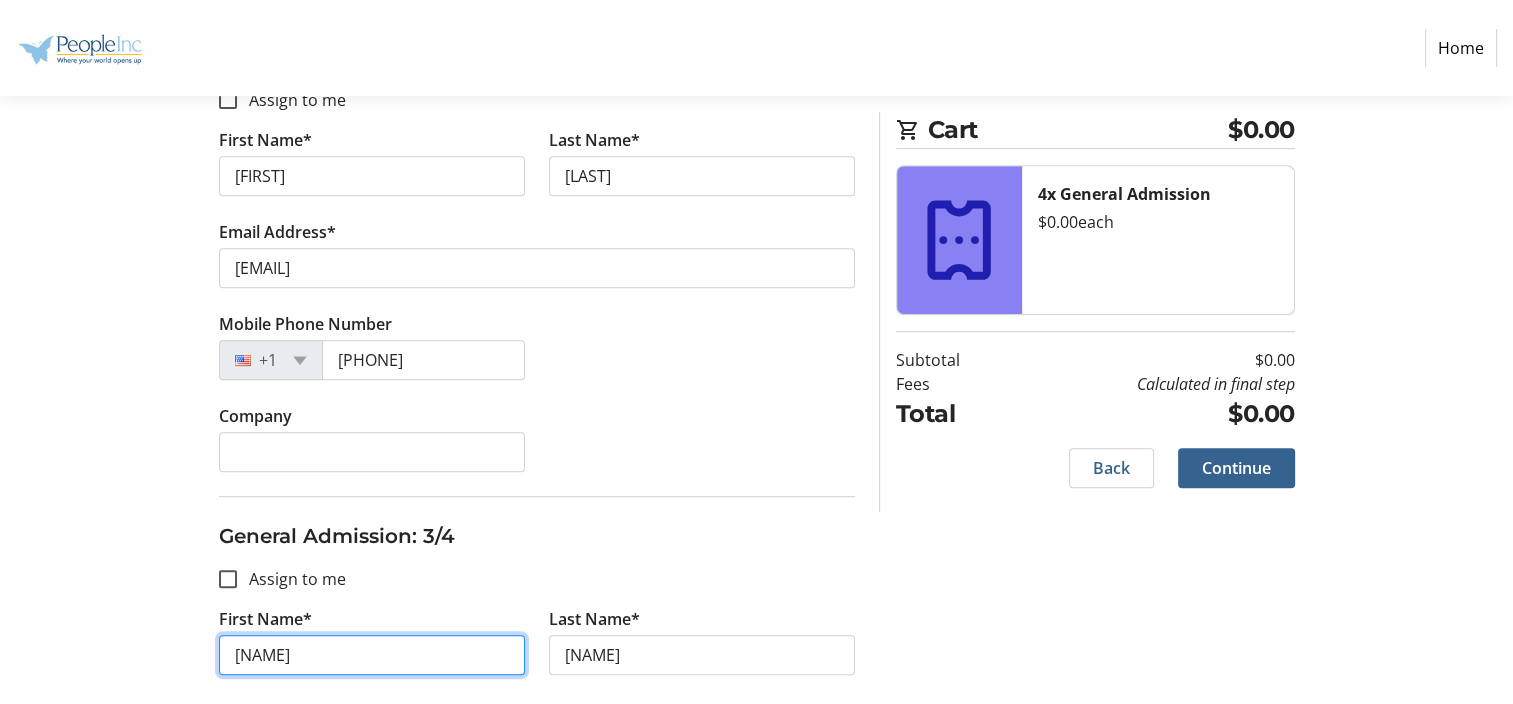 scroll, scrollTop: 818, scrollLeft: 0, axis: vertical 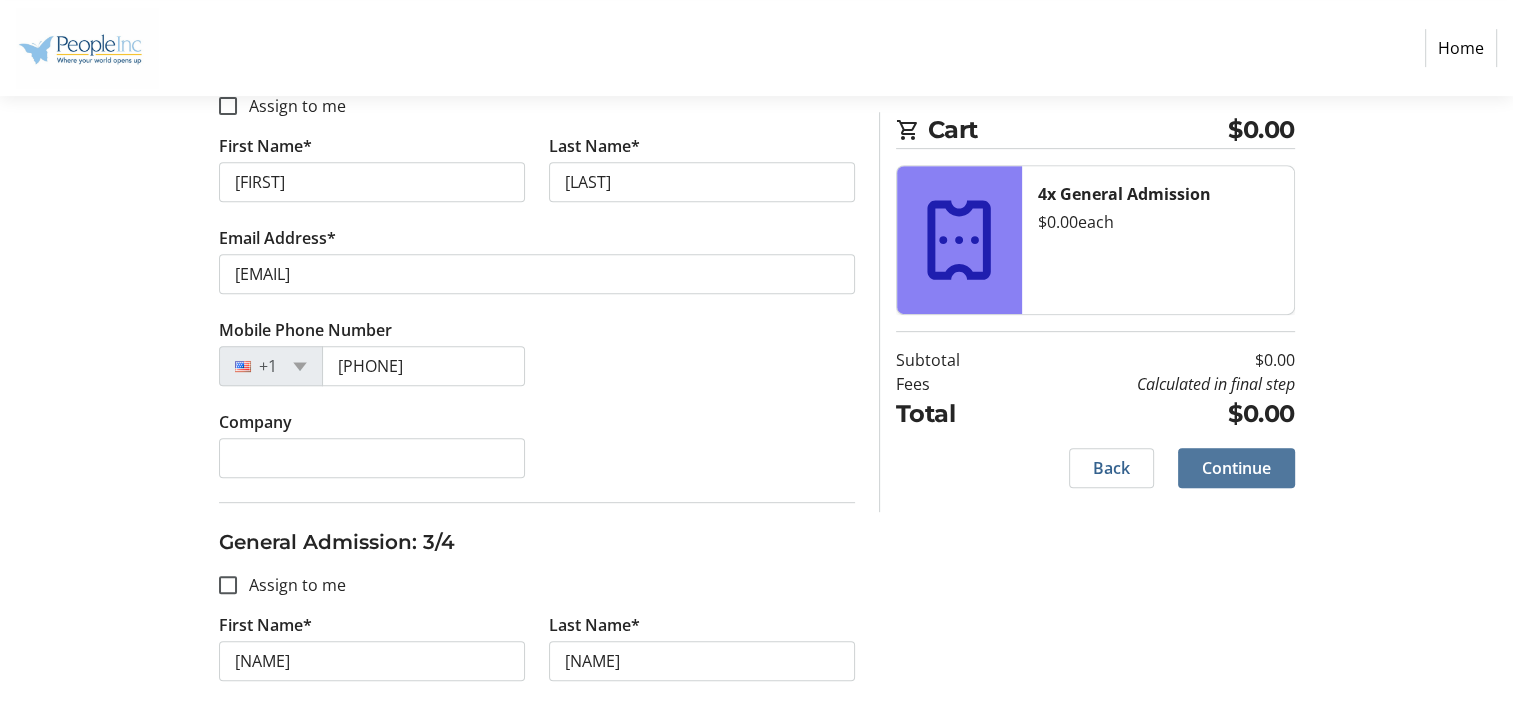 click on "Continue" 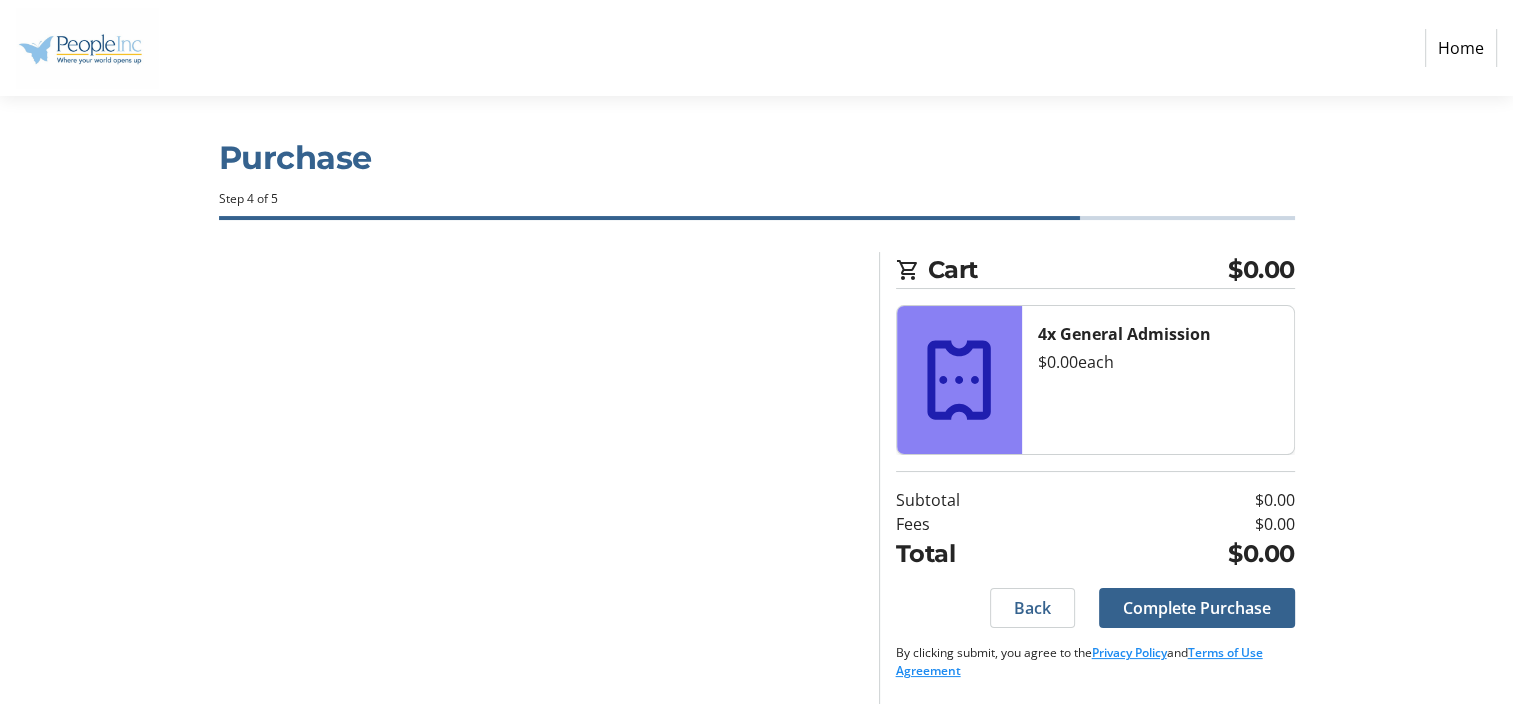 scroll, scrollTop: 0, scrollLeft: 0, axis: both 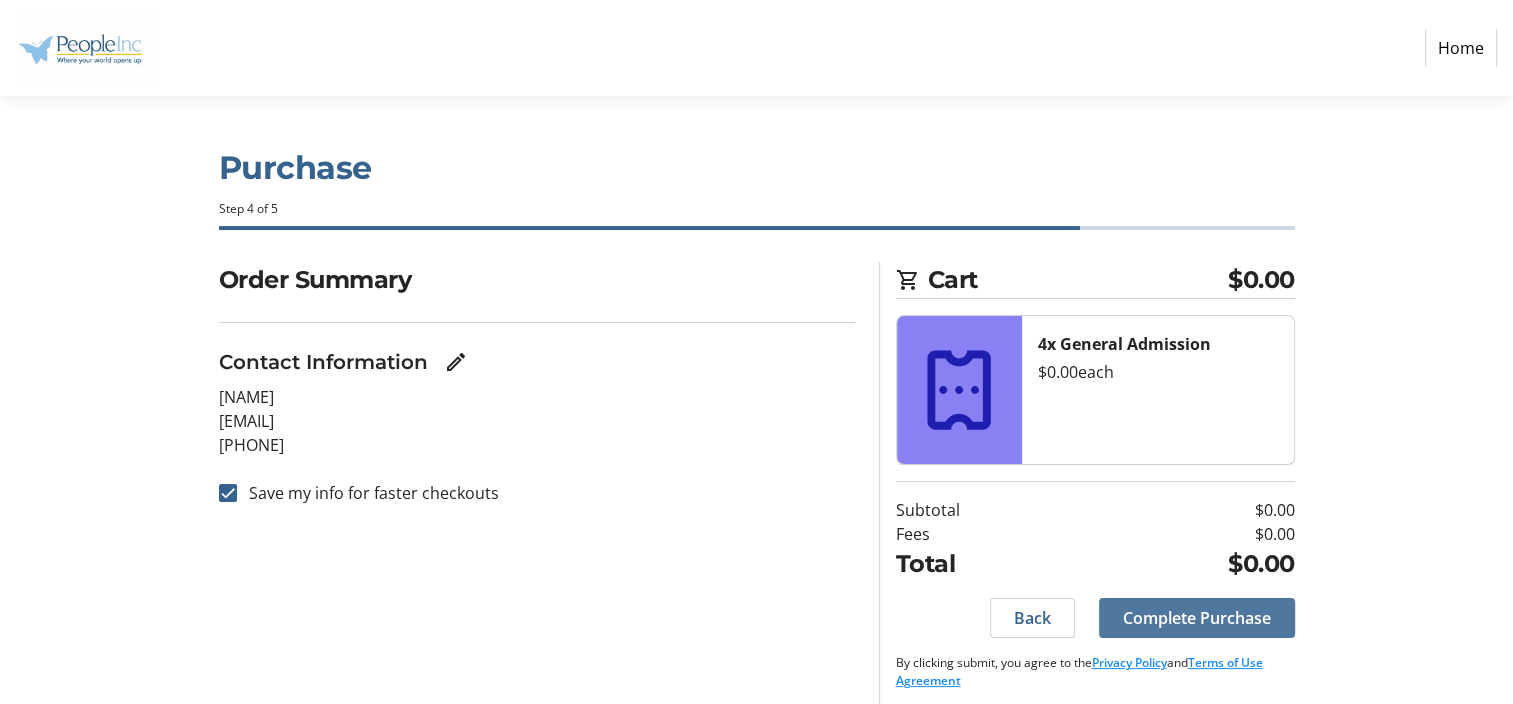 click on "Complete Purchase" 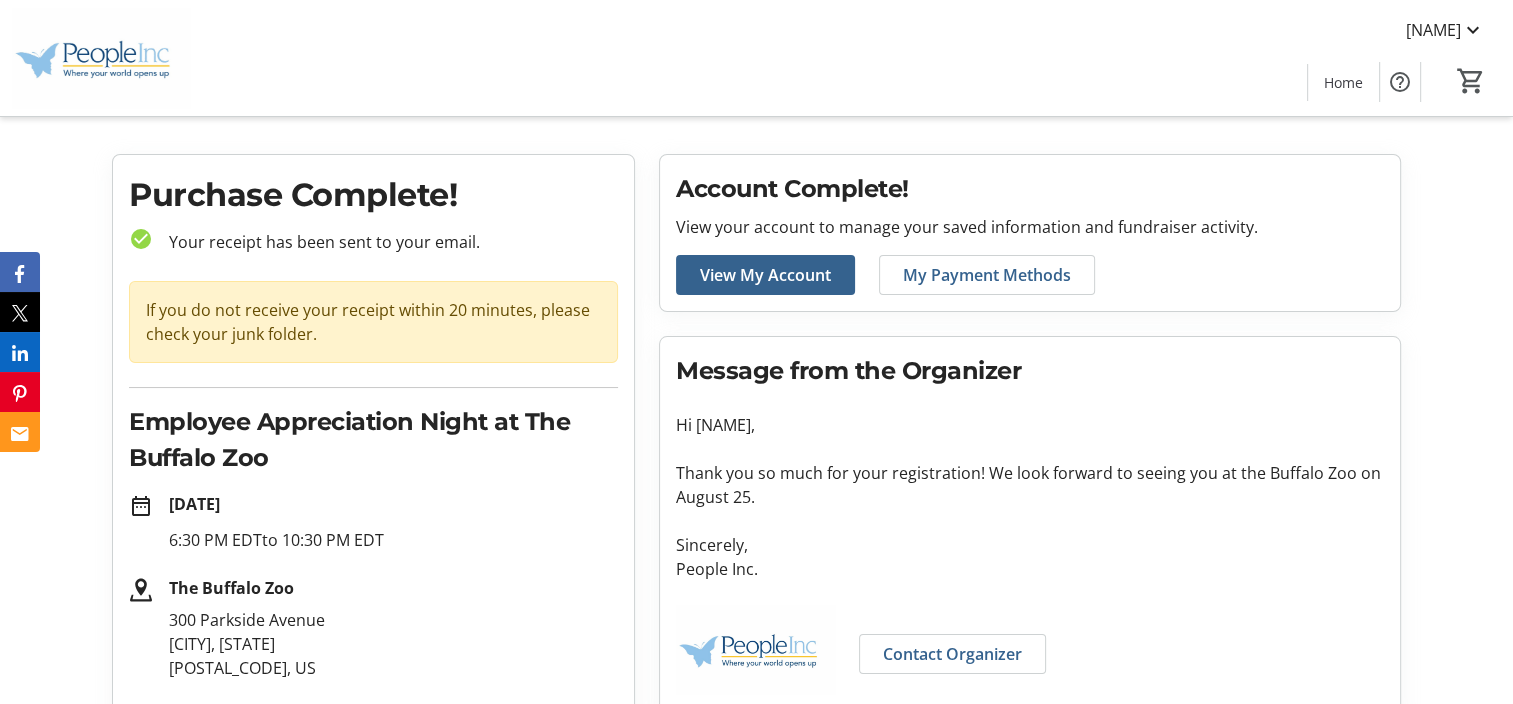 scroll, scrollTop: 0, scrollLeft: 0, axis: both 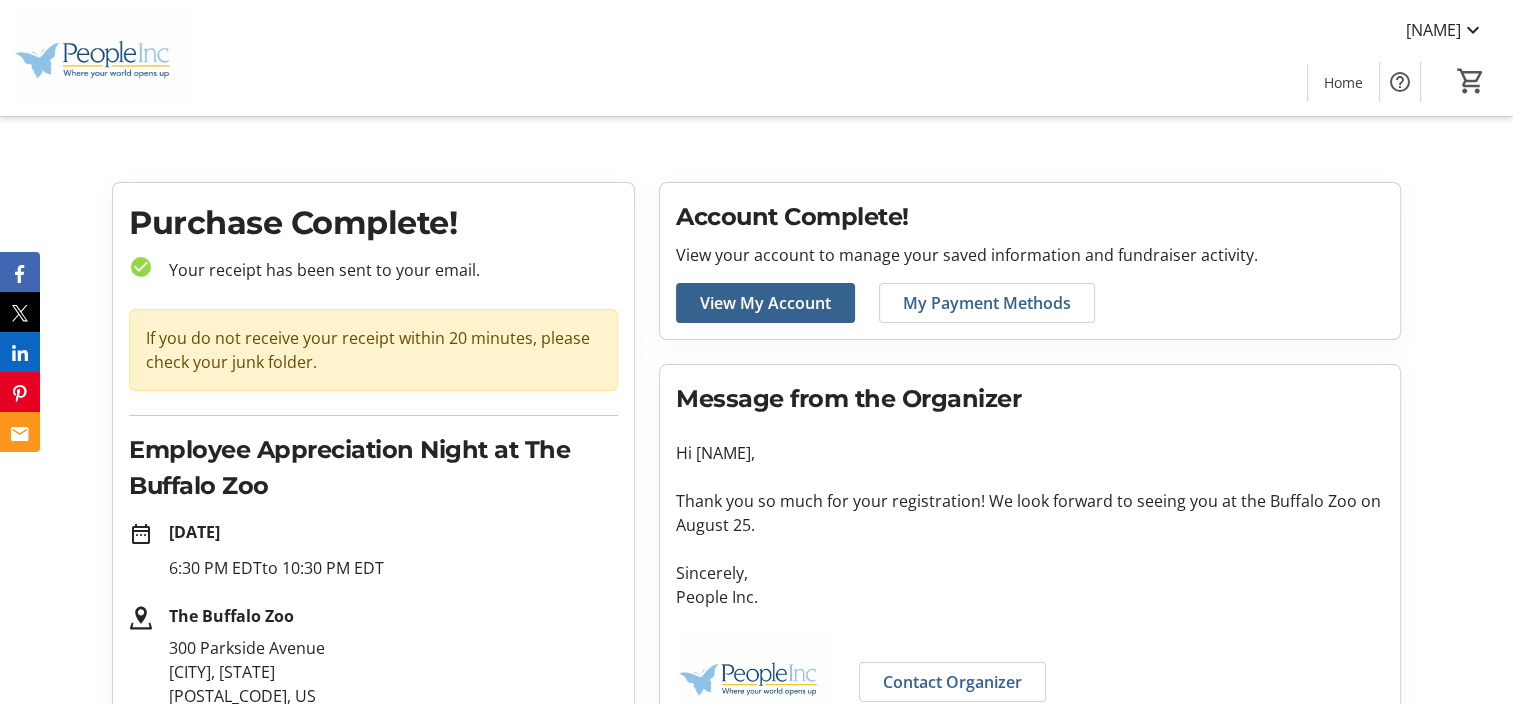 click on "Purchase Complete! check_circle Your receipt has been sent to your email.  If you do not receive your receipt within 20 minutes, please check your junk folder.  Employee Appreciation Night at The Buffalo Zoo date_range  [DATE]   6:30 PM EDT   to 10:30 PM EDT
The Buffalo Zoo  300 Parkside Avenue  Buffalo, [STATE]   14214, US  View and Assign Tickets Assign tickets to your guests so that they receive their tickets.  Assign Tickets  Checkout Attachments [FILENAME].pdf [FILENAME].pdf [FILENAME].pdf [FILENAME].pdf [FILENAME].pdf Account Complete!  View your account to manage your saved information and fundraiser activity.   View My Account   My Payment Methods  Message from the Organizer" 